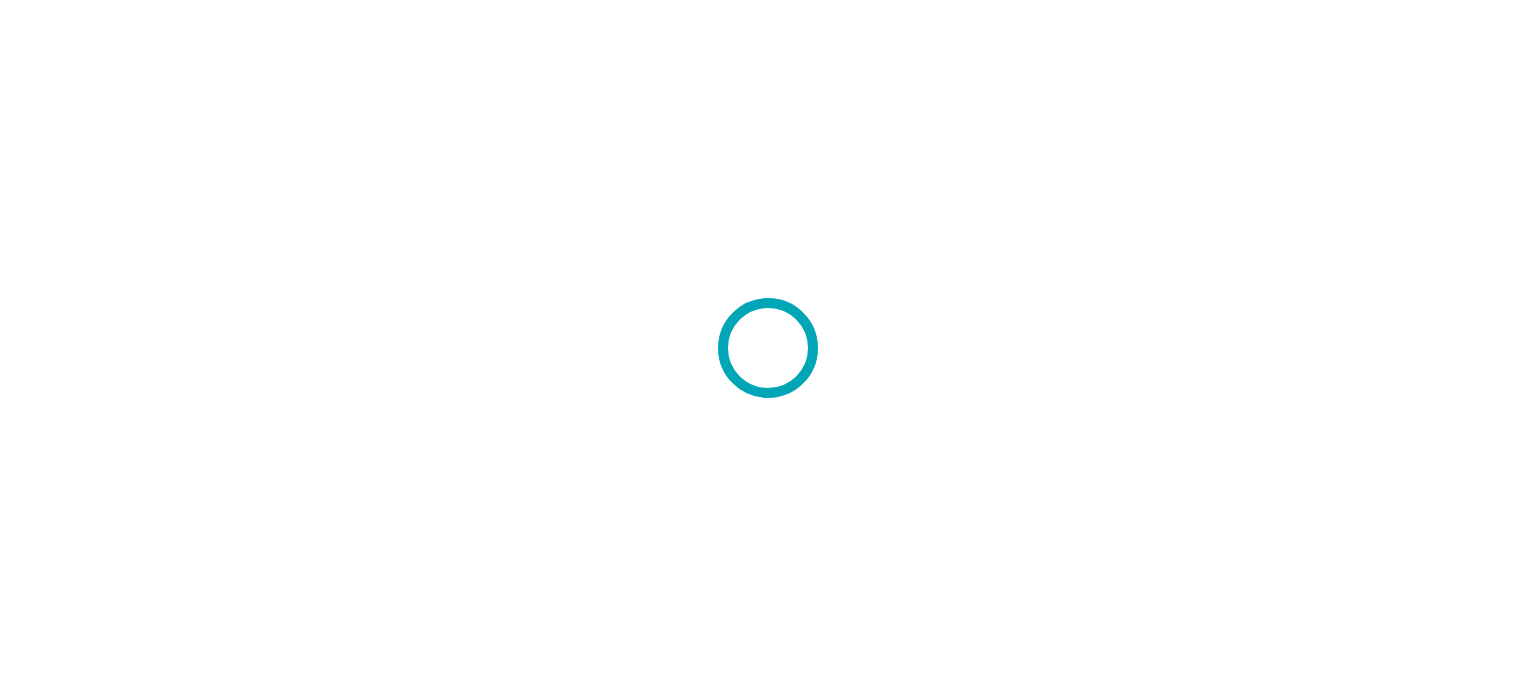 scroll, scrollTop: 0, scrollLeft: 0, axis: both 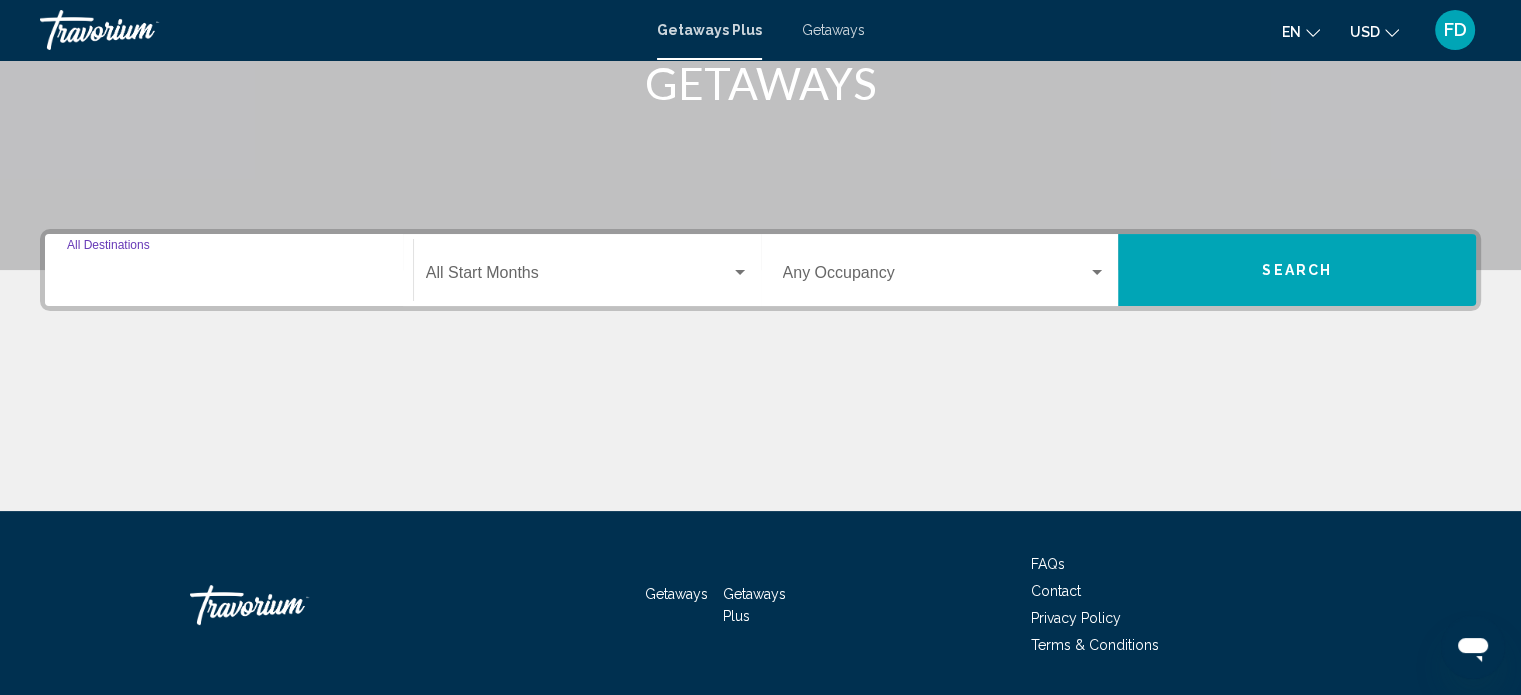 click on "Destination All Destinations" at bounding box center [229, 277] 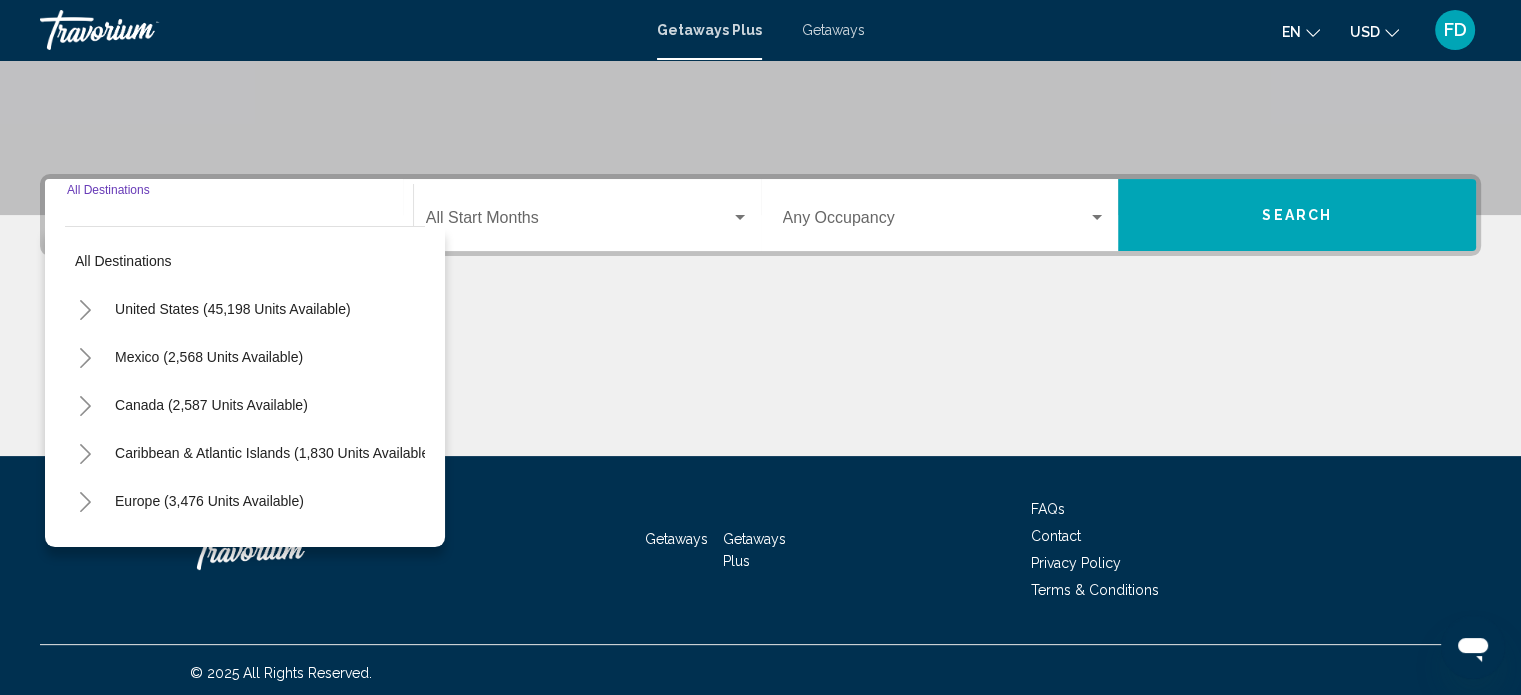 scroll, scrollTop: 390, scrollLeft: 0, axis: vertical 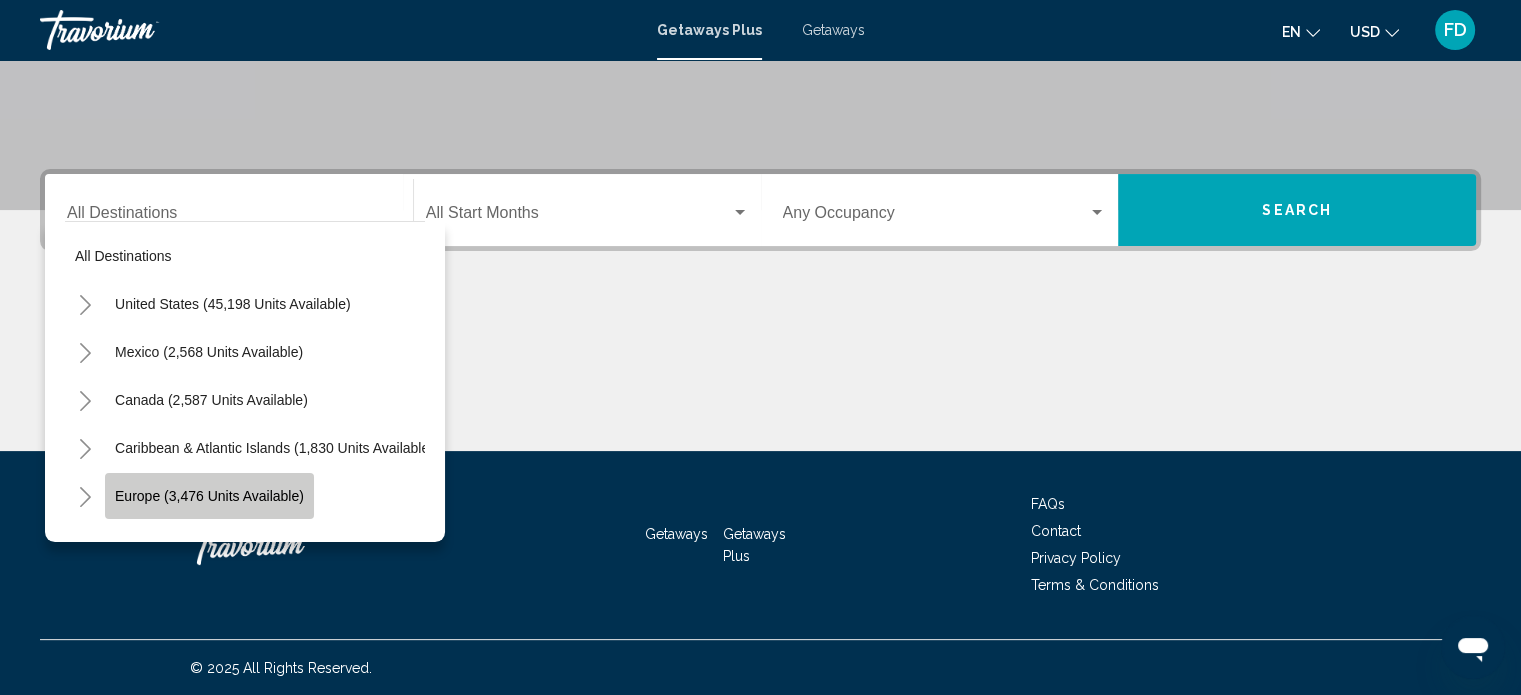 click on "Europe (3,476 units available)" 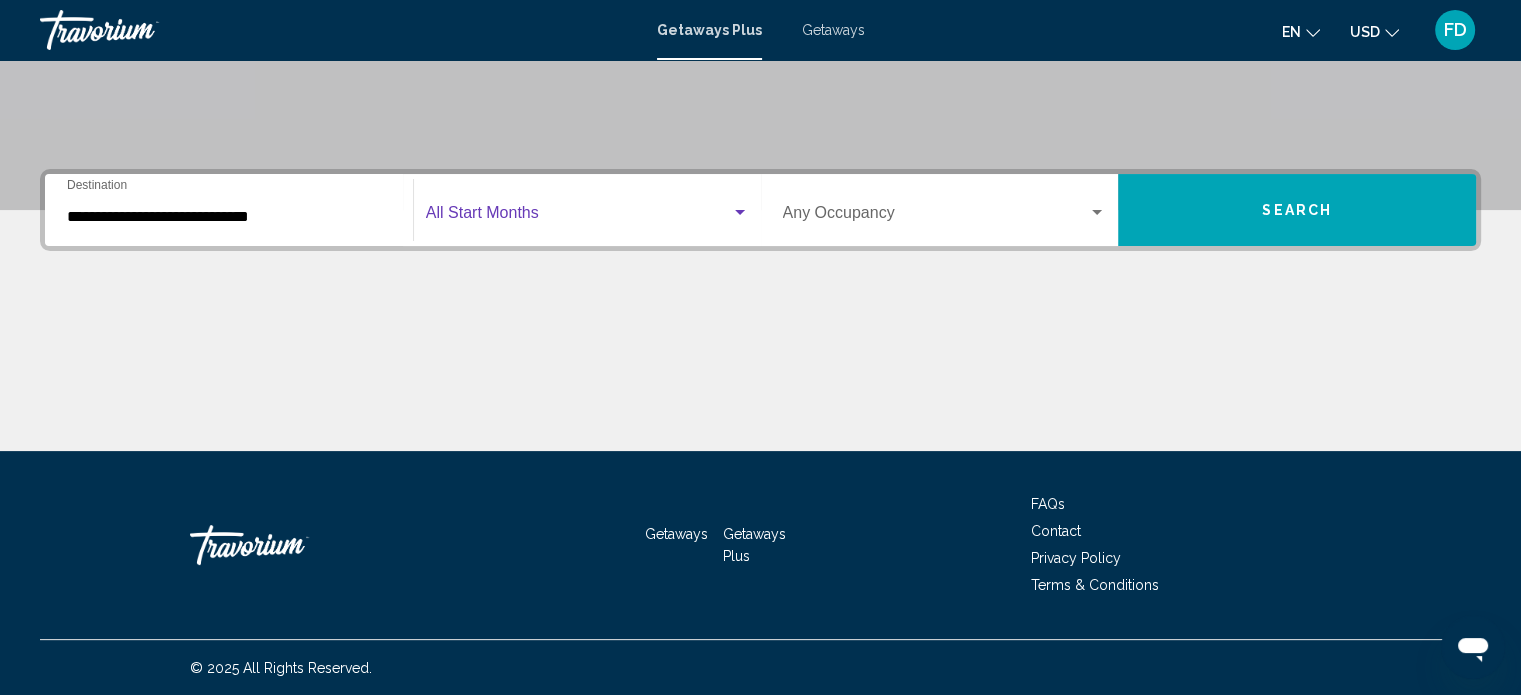 click at bounding box center (578, 217) 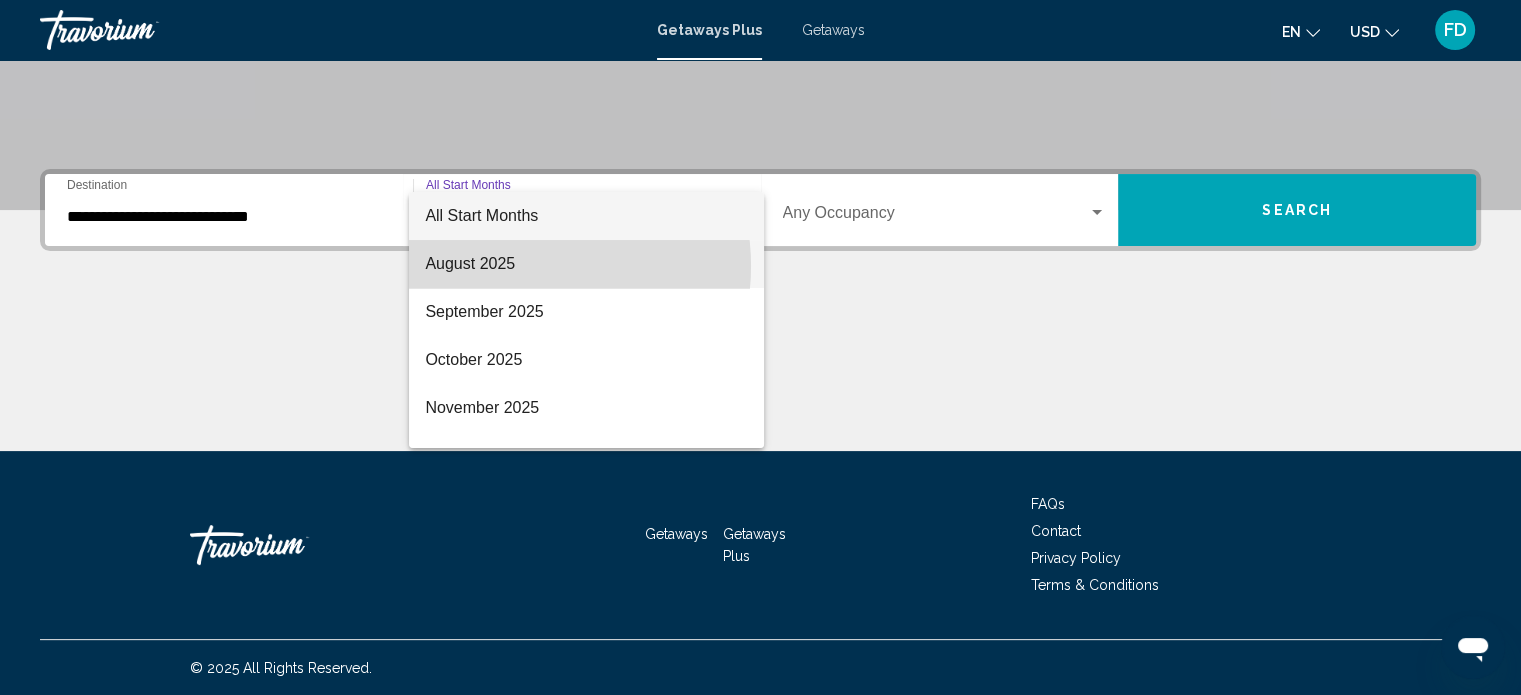click on "August 2025" at bounding box center (586, 264) 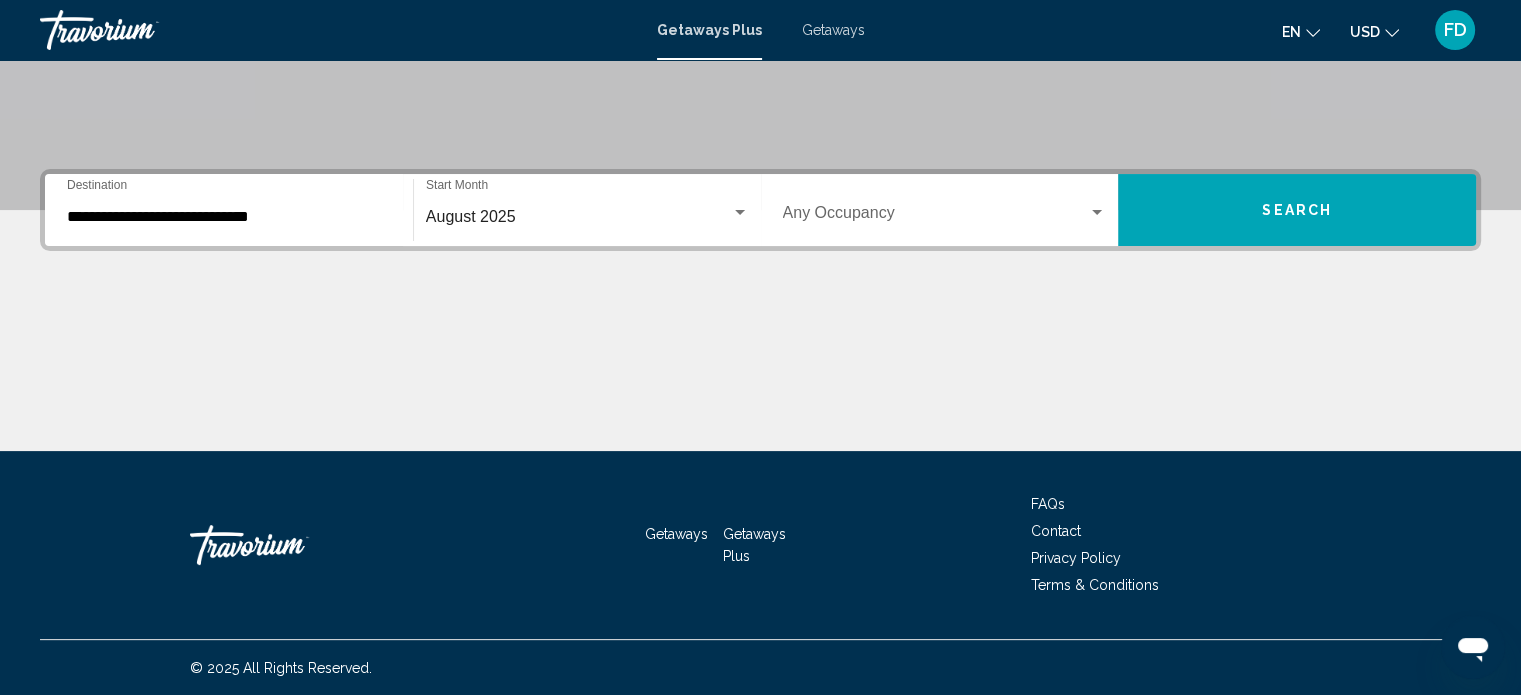 click on "Occupancy Any Occupancy" at bounding box center [945, 210] 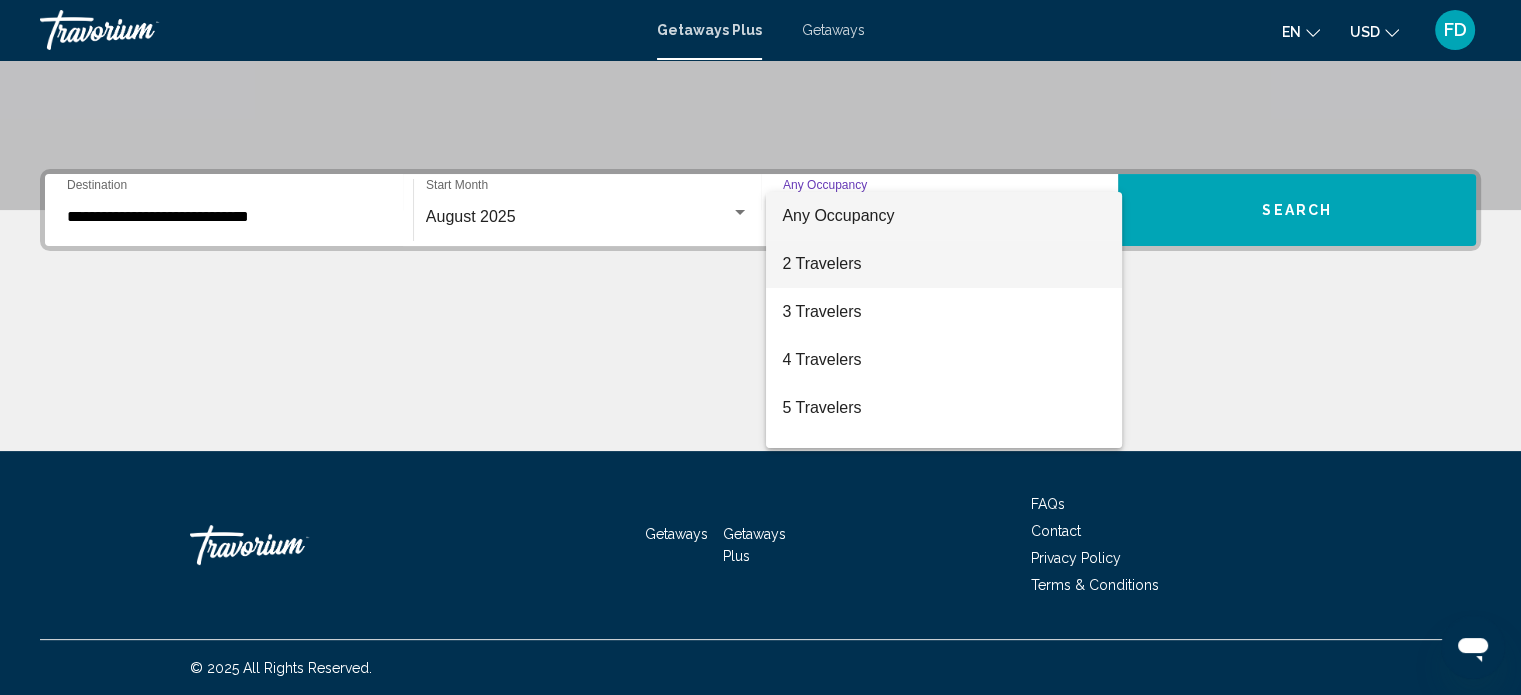 click on "2 Travelers" at bounding box center [944, 264] 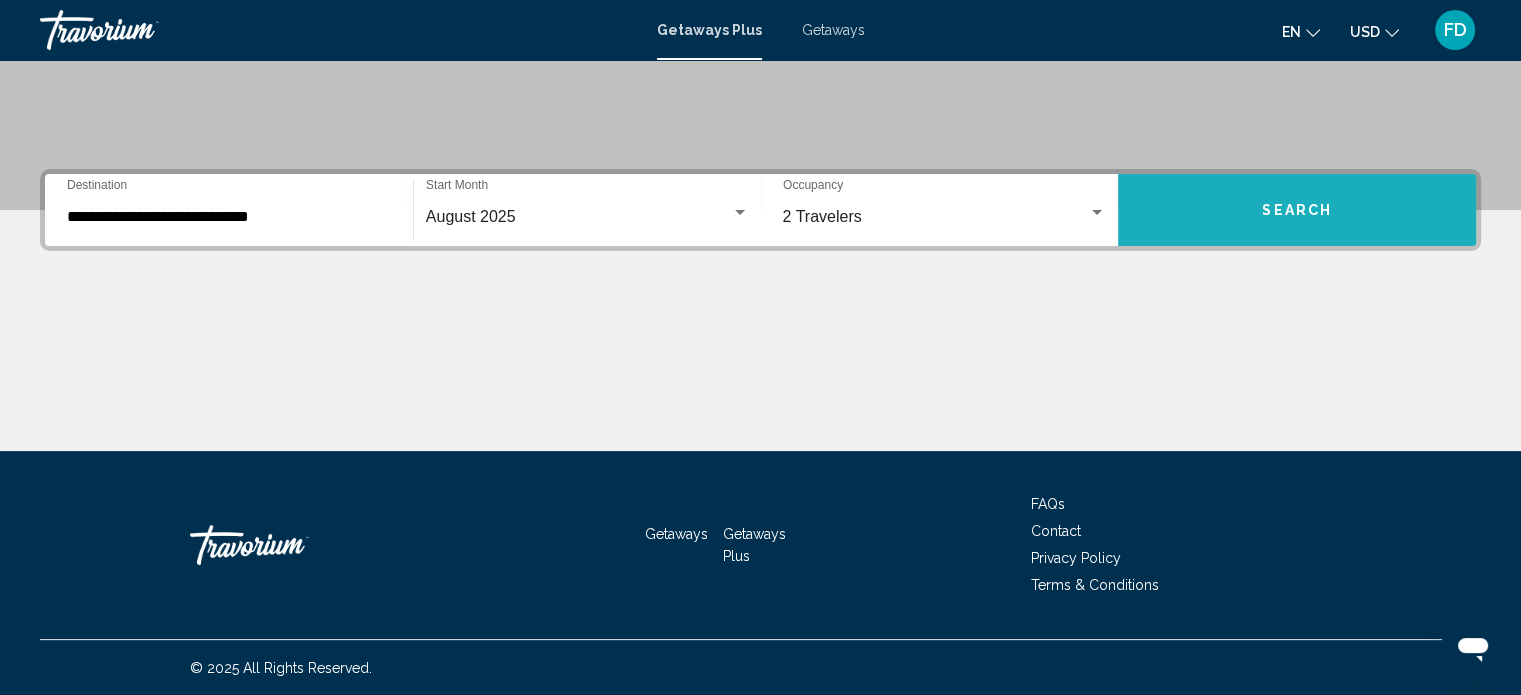 click on "Search" at bounding box center (1297, 210) 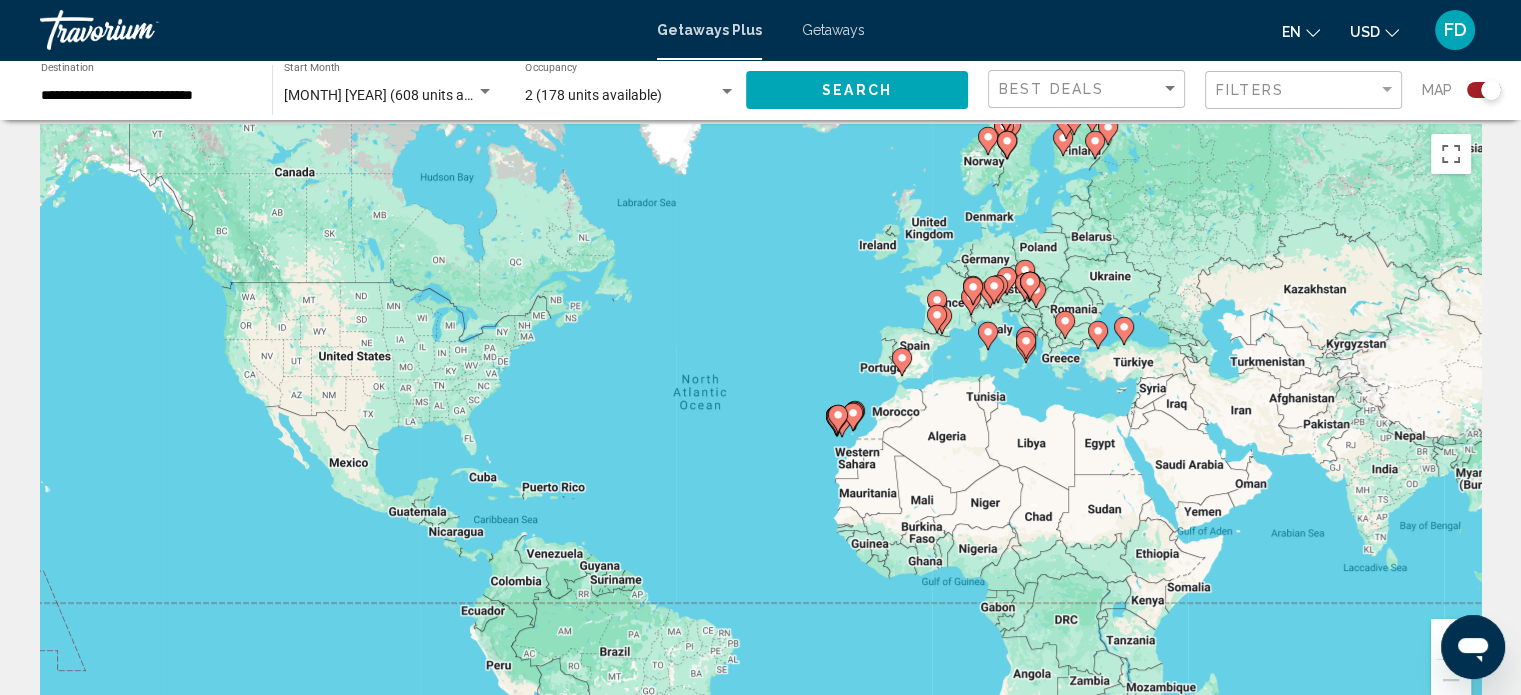 scroll, scrollTop: 0, scrollLeft: 0, axis: both 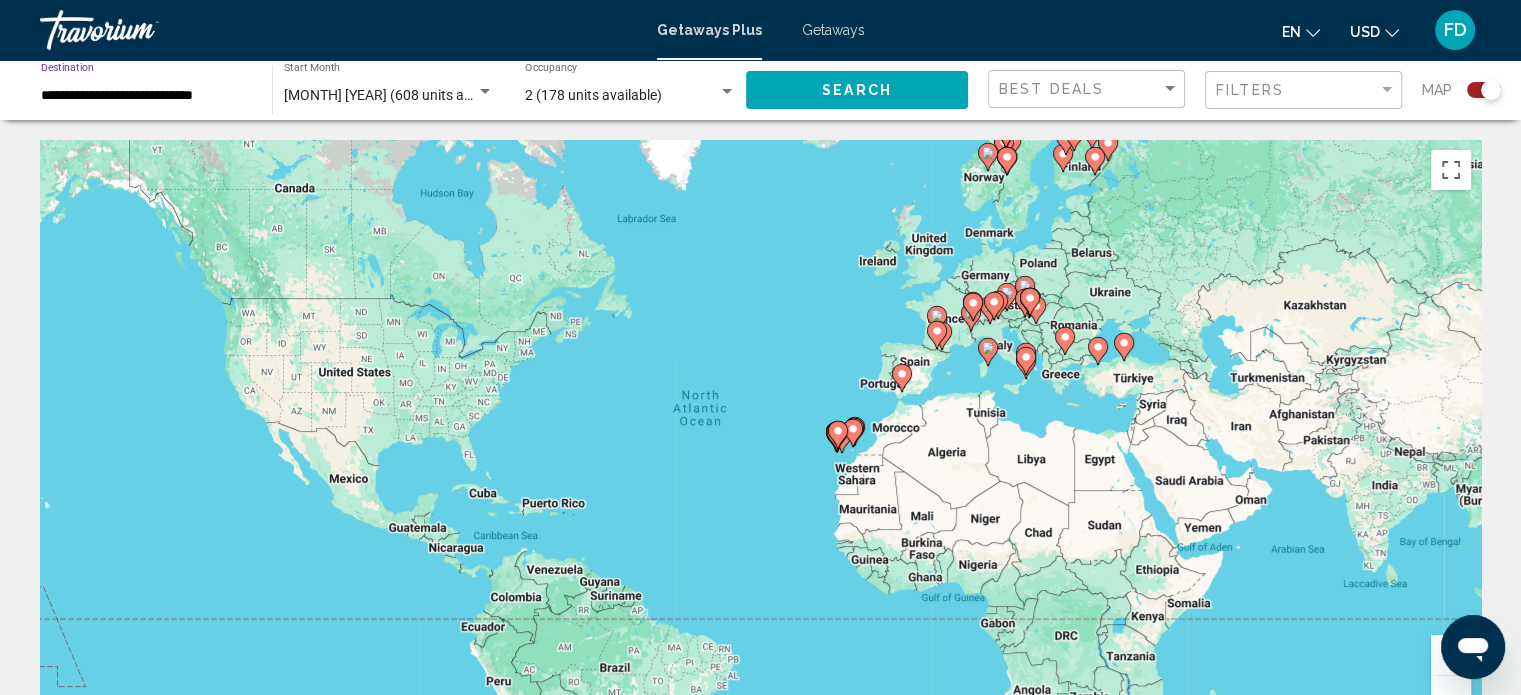 click on "**********" at bounding box center (146, 96) 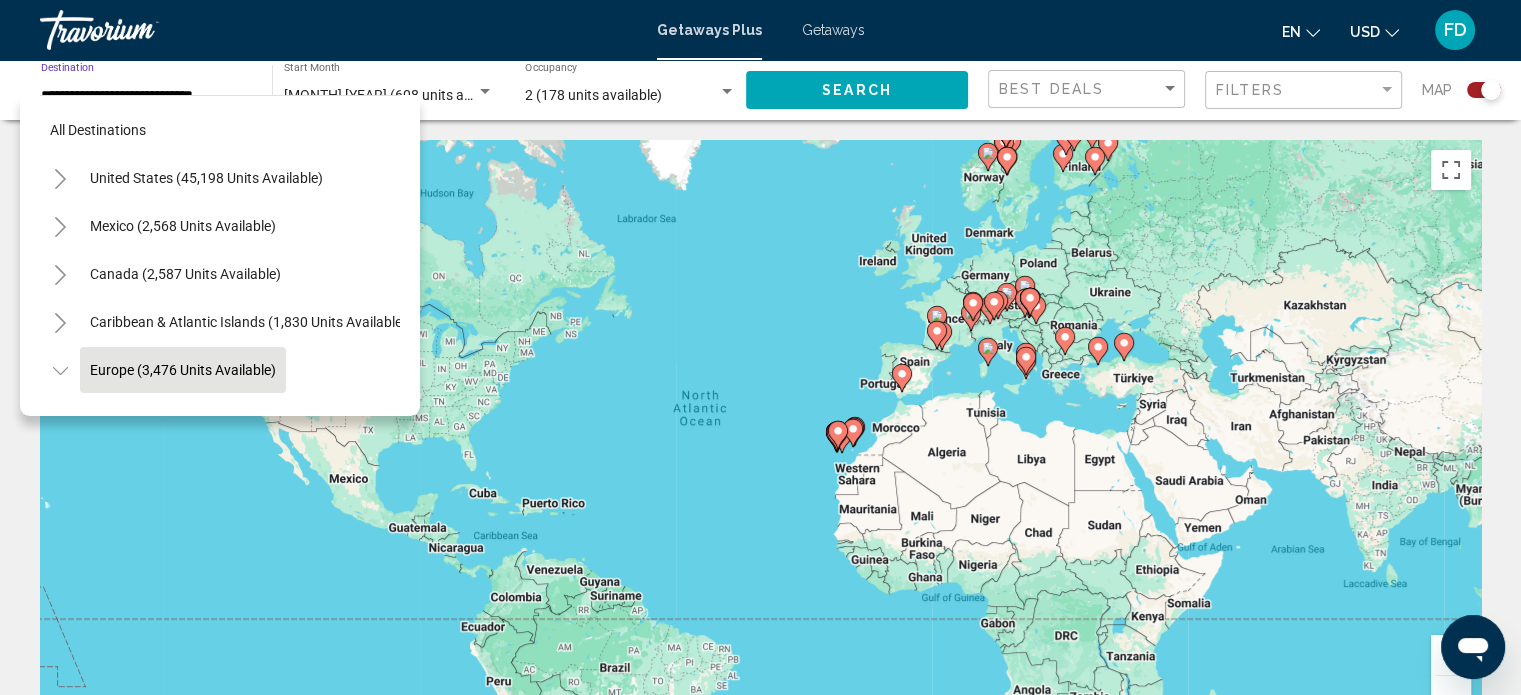 scroll, scrollTop: 126, scrollLeft: 0, axis: vertical 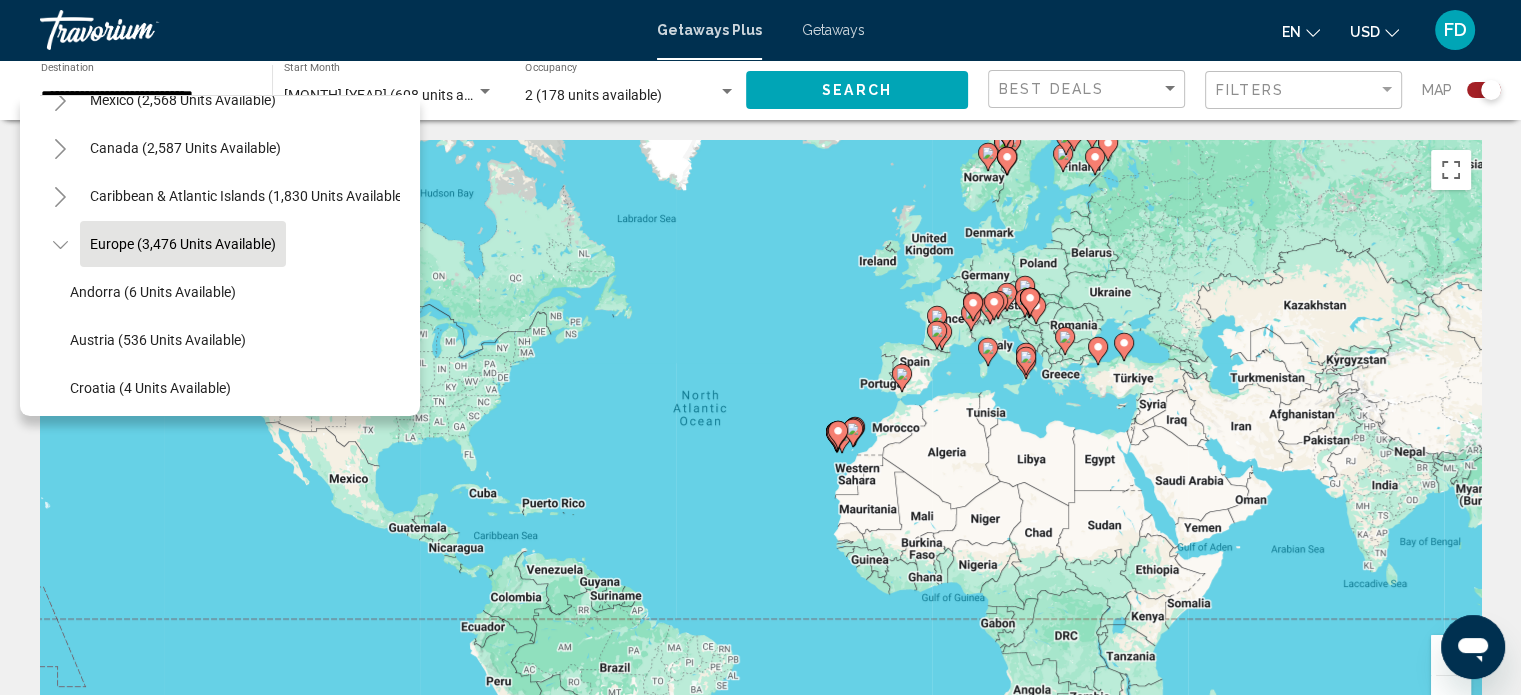 click on "To activate drag with keyboard, press Alt + Enter. Once in keyboard drag state, use the arrow keys to move the marker. To complete the drag, press the Enter key. To cancel, press Escape." at bounding box center (760, 440) 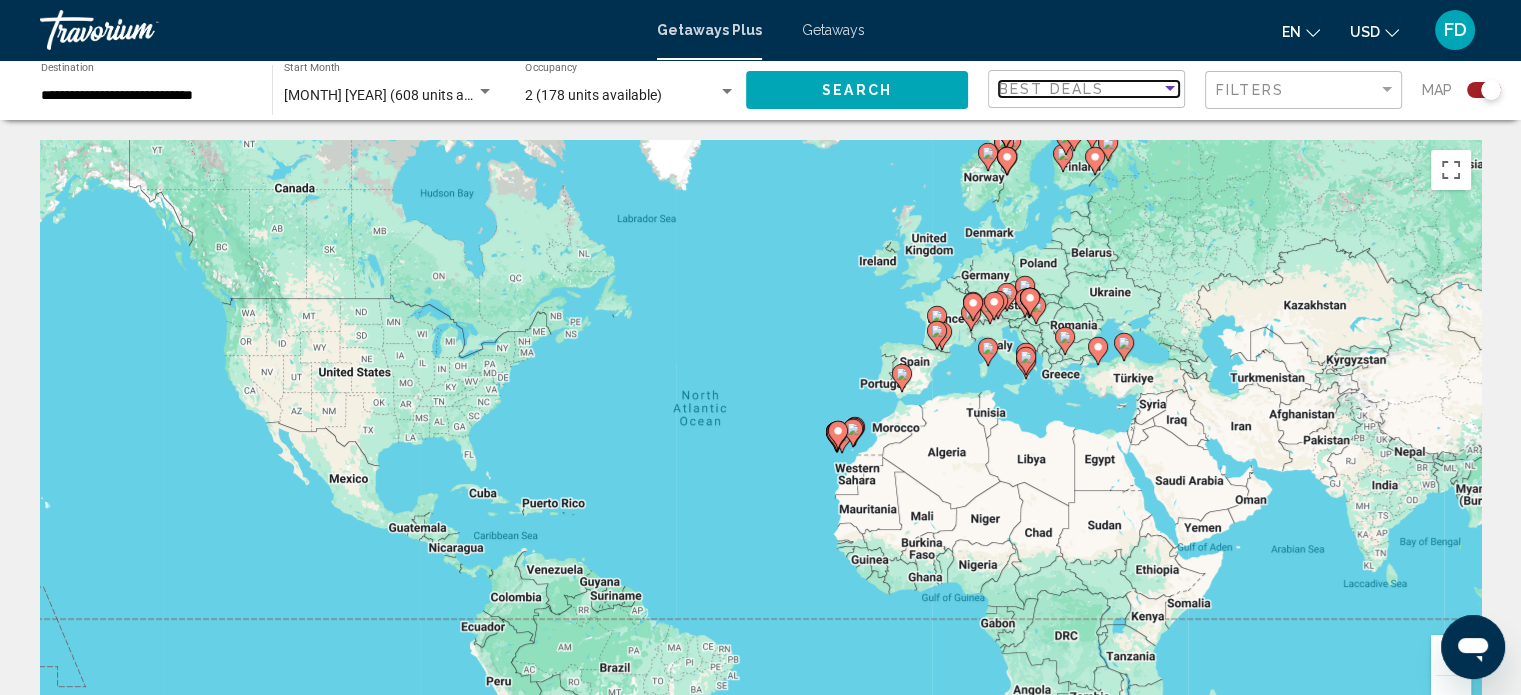 click at bounding box center [1170, 89] 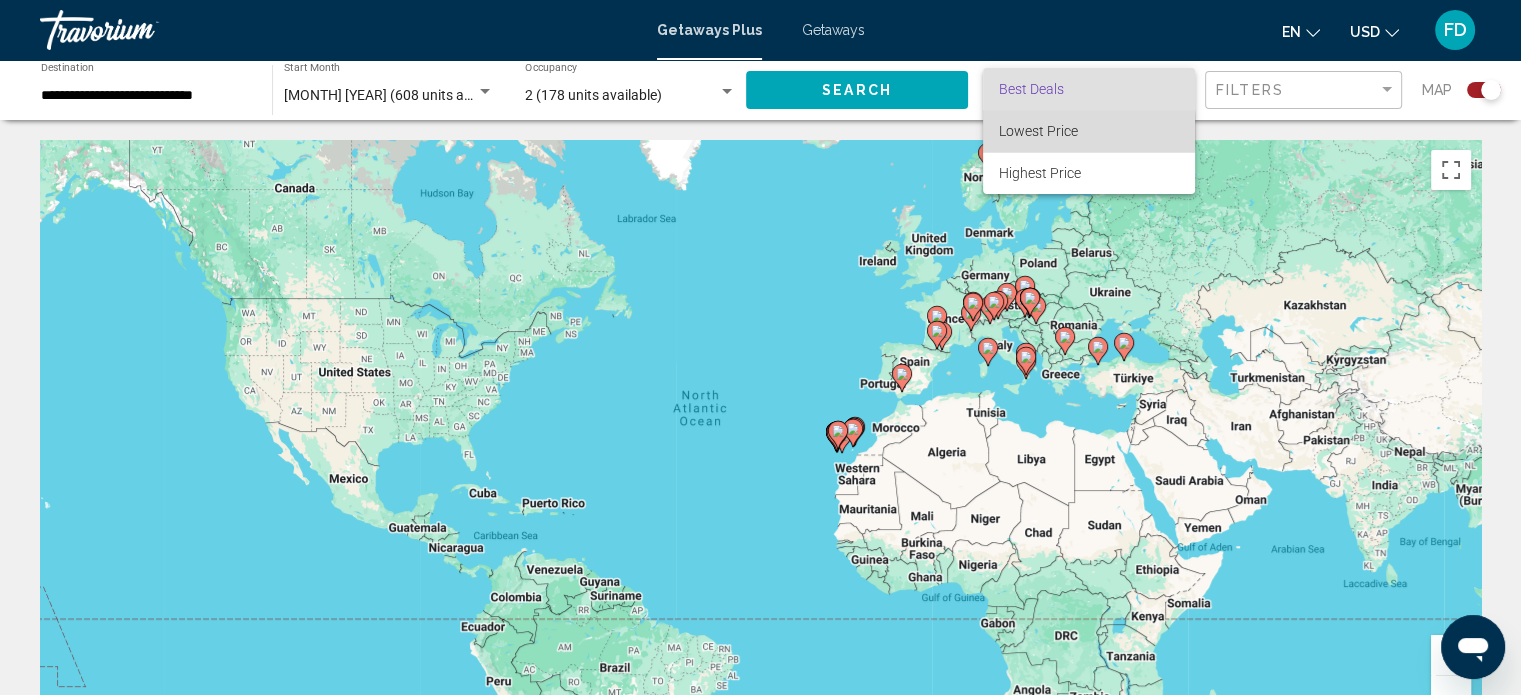 click on "Lowest Price" at bounding box center (1038, 131) 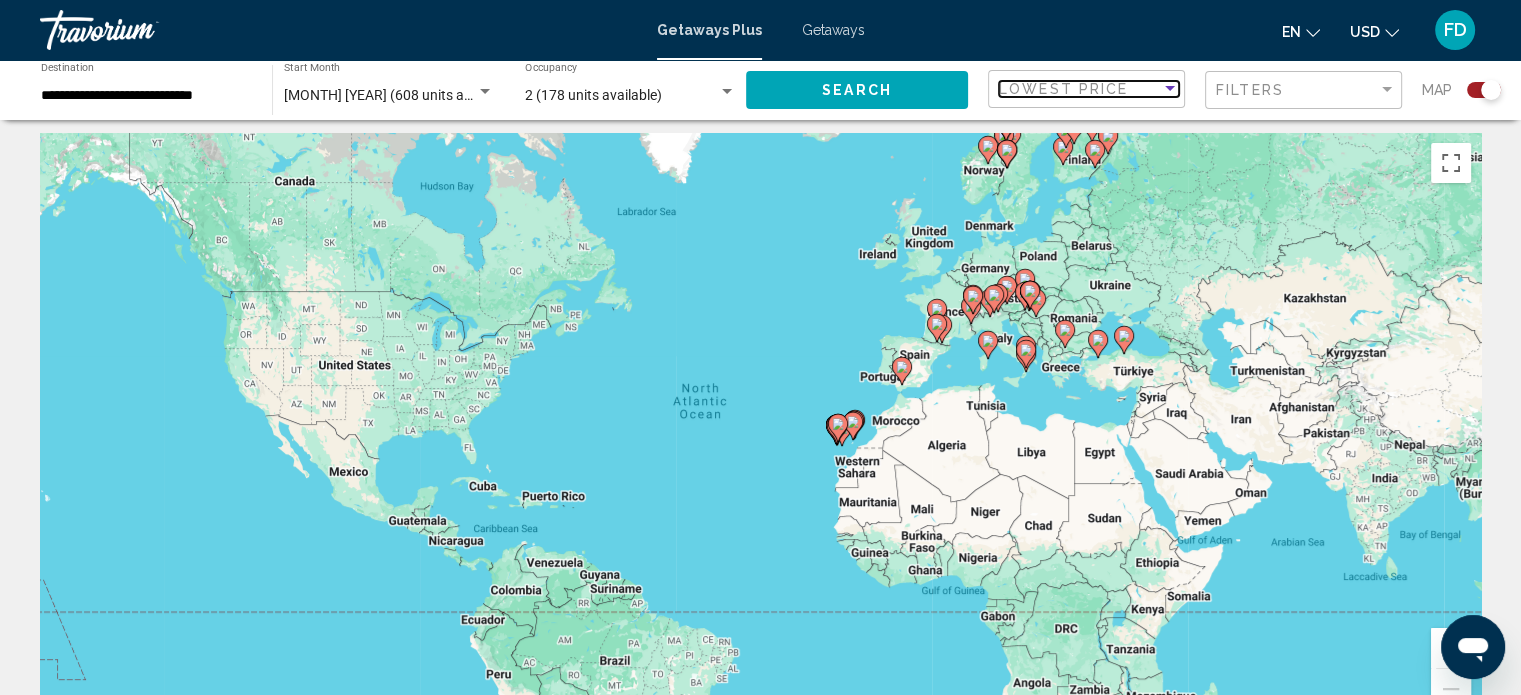 scroll, scrollTop: 0, scrollLeft: 0, axis: both 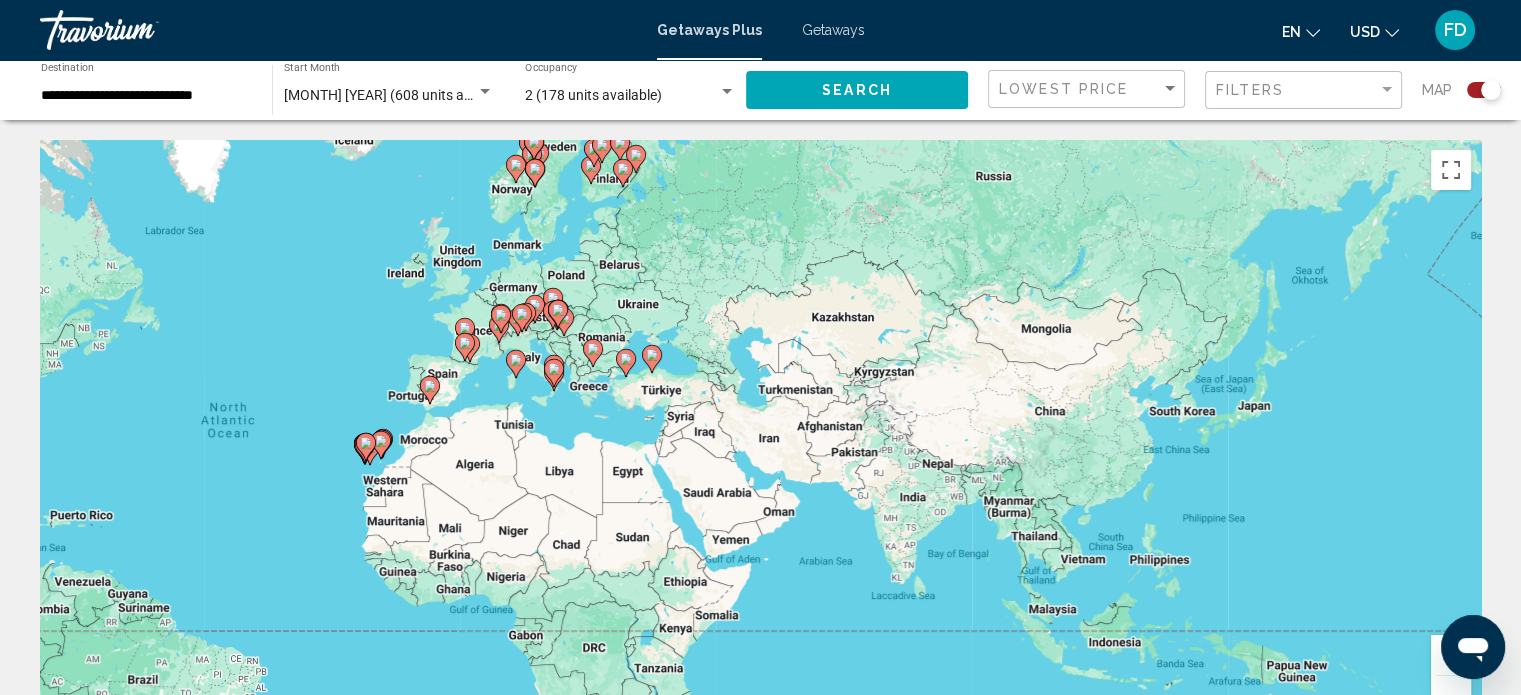 drag, startPoint x: 1281, startPoint y: 348, endPoint x: 802, endPoint y: 353, distance: 479.0261 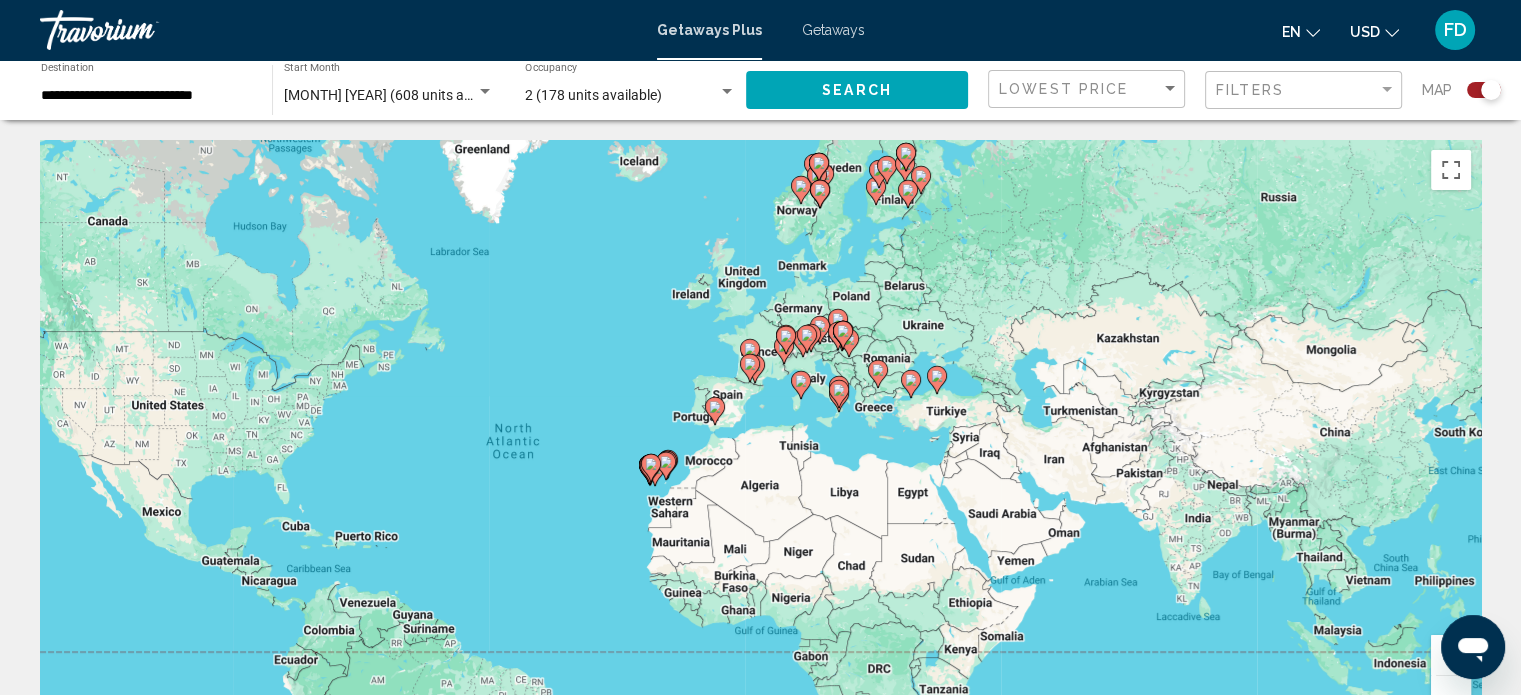 drag, startPoint x: 719, startPoint y: 447, endPoint x: 1041, endPoint y: 465, distance: 322.50272 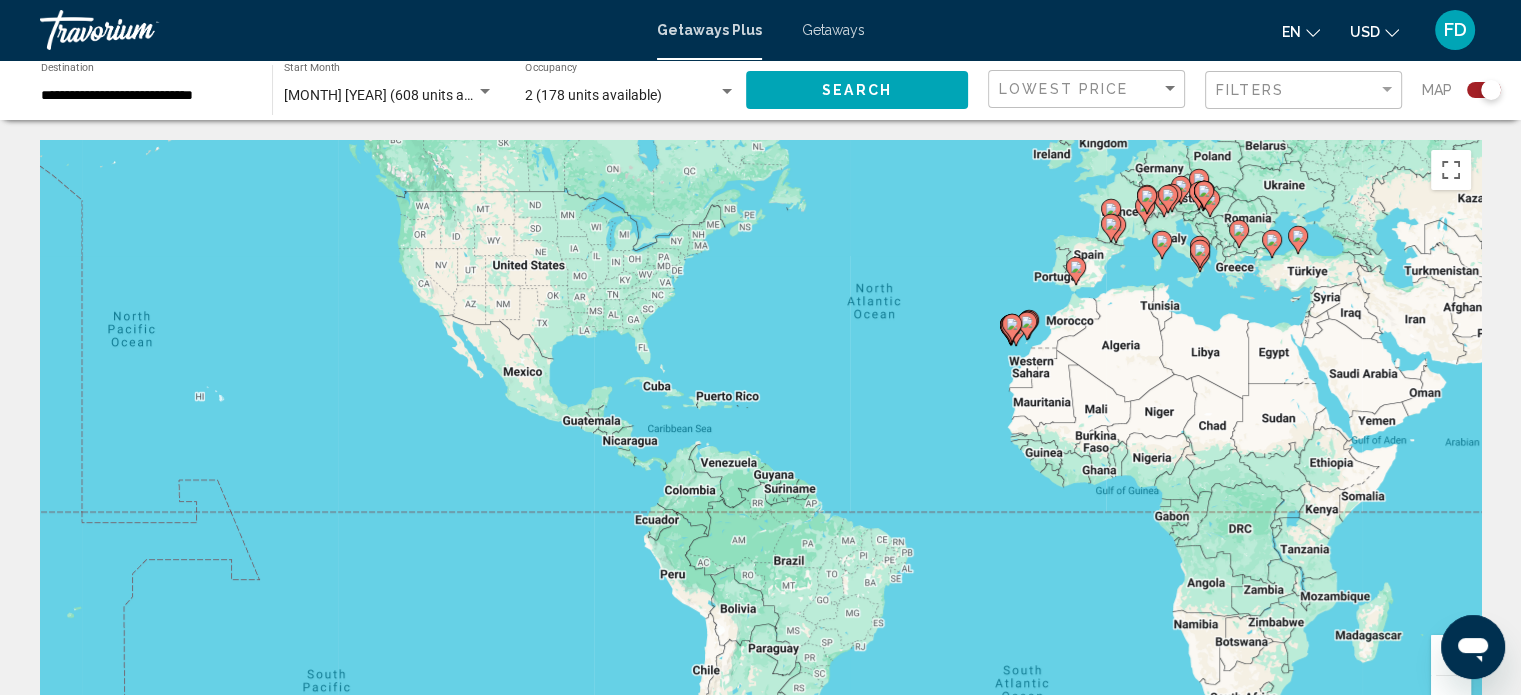 drag, startPoint x: 1097, startPoint y: 455, endPoint x: 1443, endPoint y: 367, distance: 357.0154 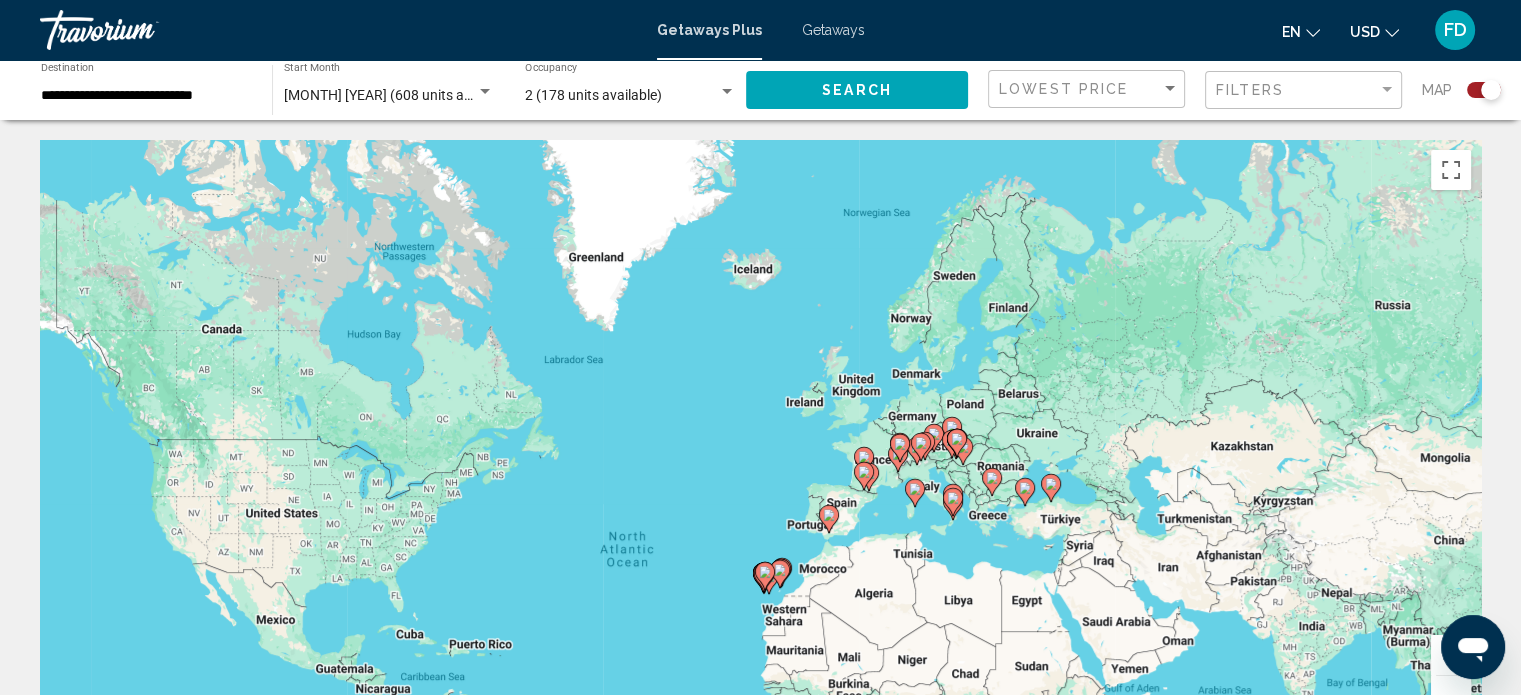 drag, startPoint x: 1248, startPoint y: 422, endPoint x: 963, endPoint y: 617, distance: 345.32593 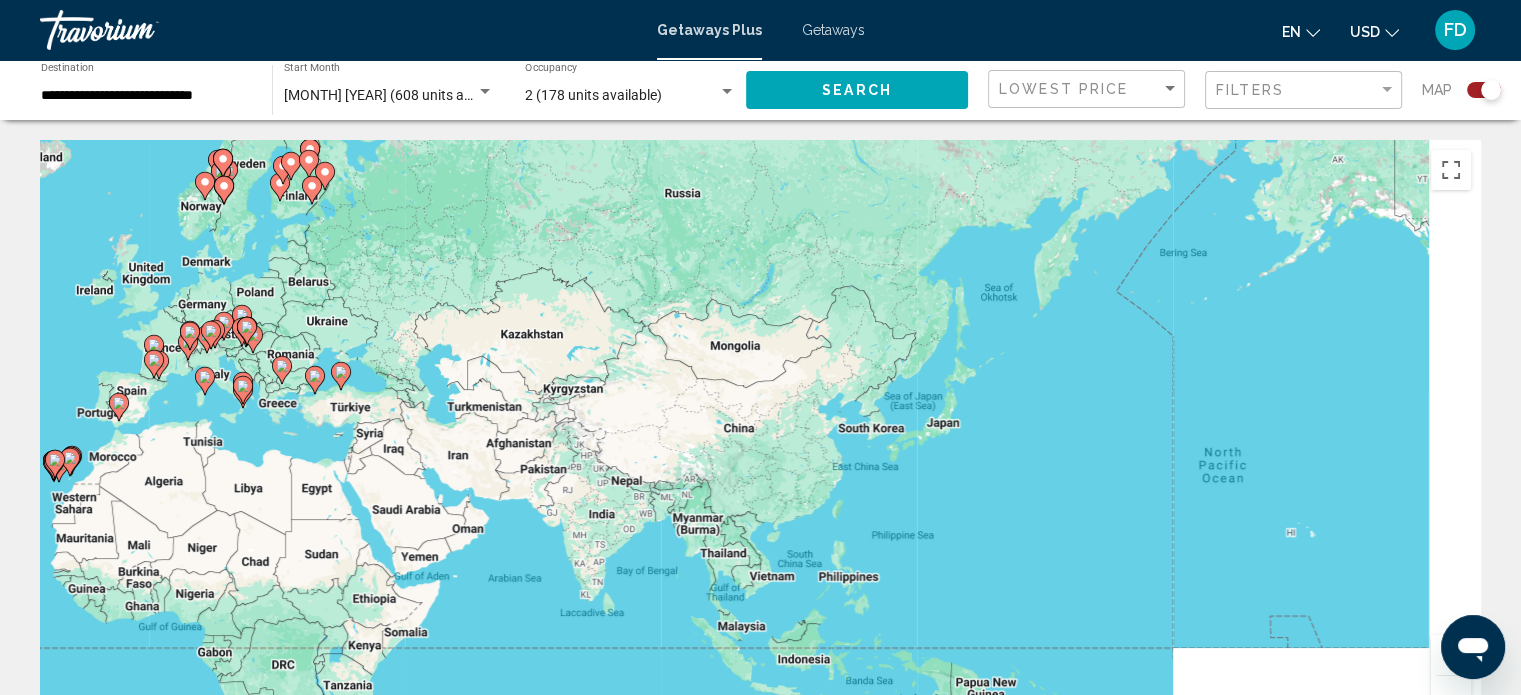 drag, startPoint x: 1362, startPoint y: 439, endPoint x: 646, endPoint y: 311, distance: 727.3514 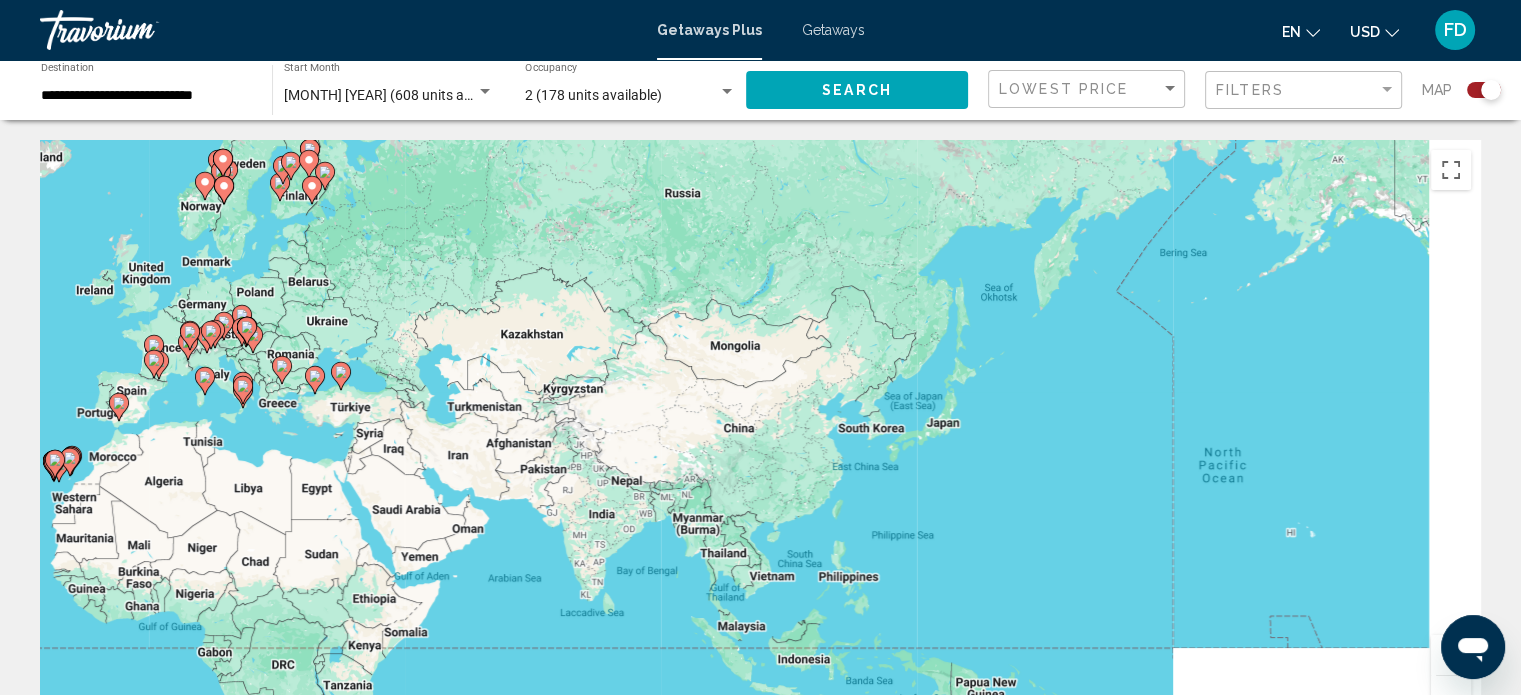 click on "To activate drag with keyboard, press Alt + Enter. Once in keyboard drag state, use the arrow keys to move the marker. To complete the drag, press the Enter key. To cancel, press Escape." at bounding box center (760, 440) 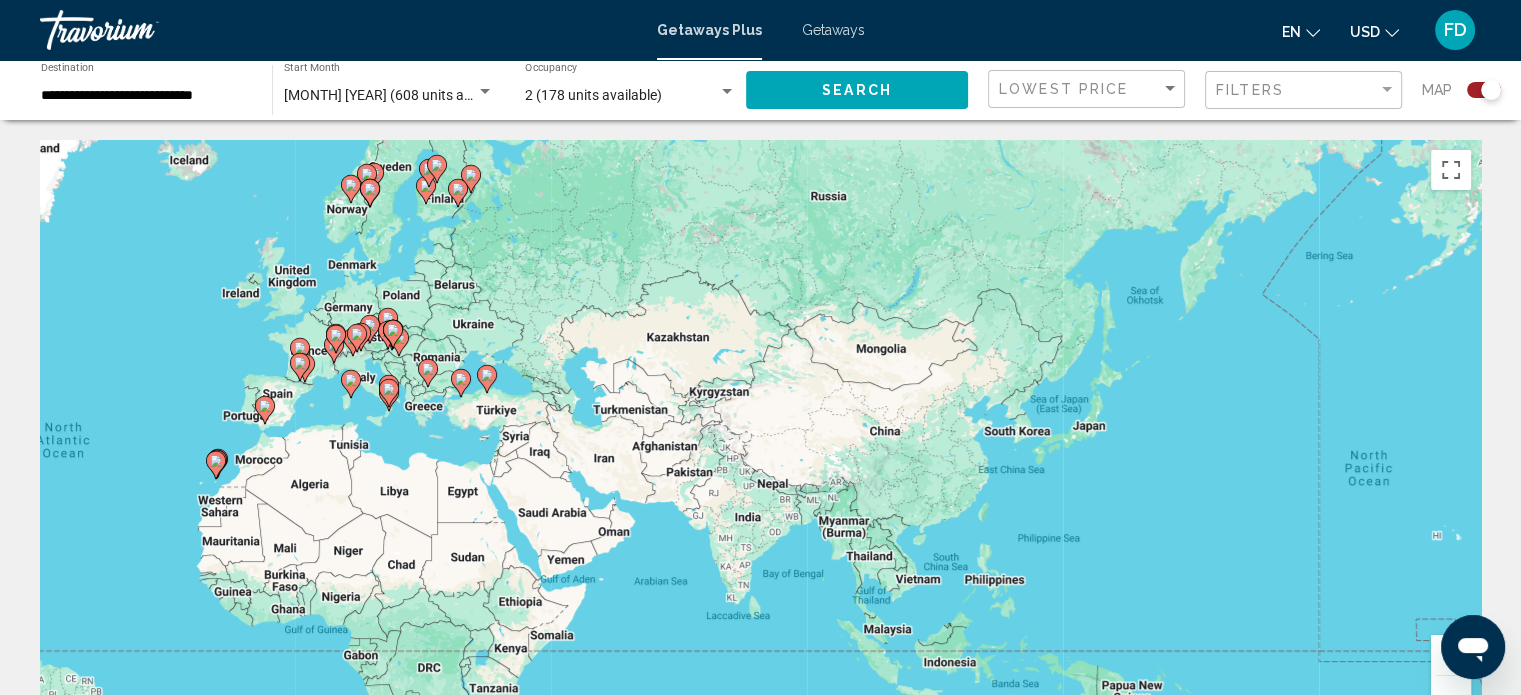 drag, startPoint x: 946, startPoint y: 442, endPoint x: 1116, endPoint y: 485, distance: 175.35393 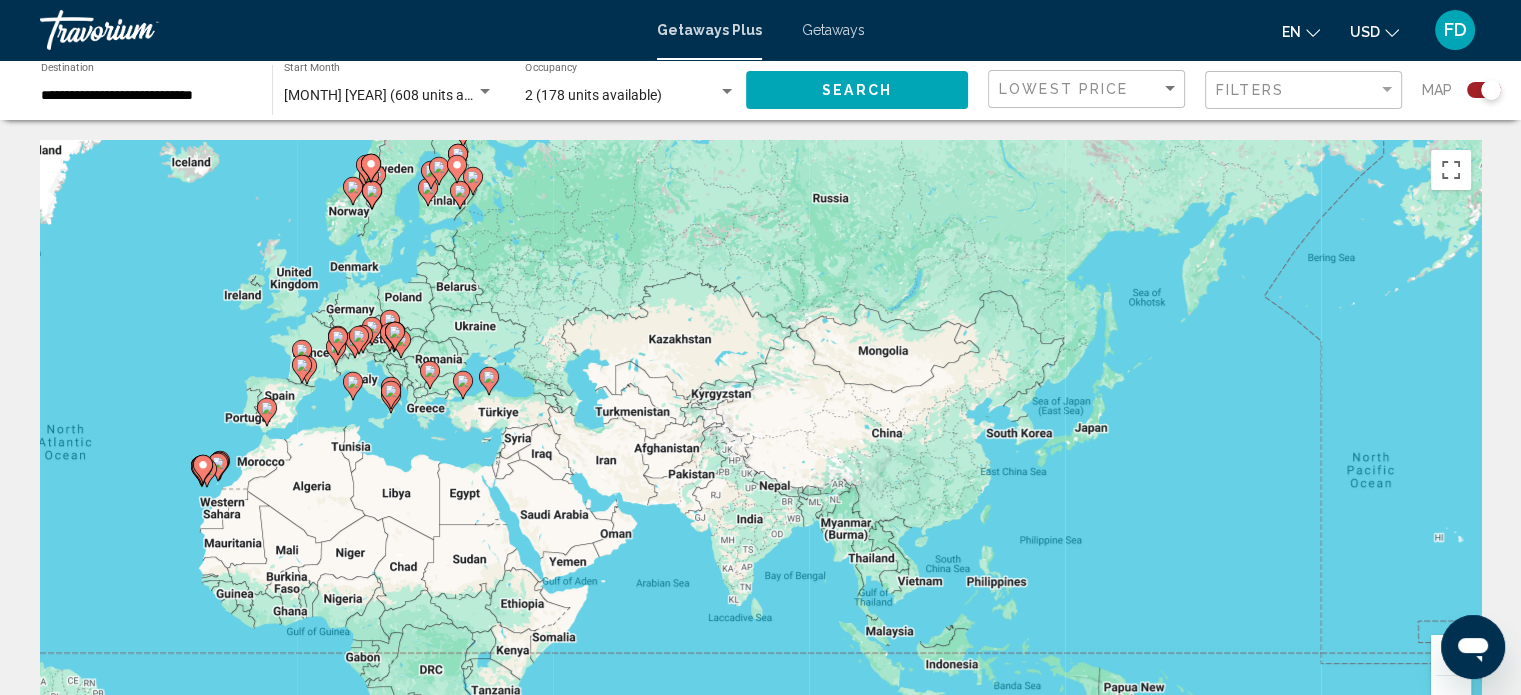 click 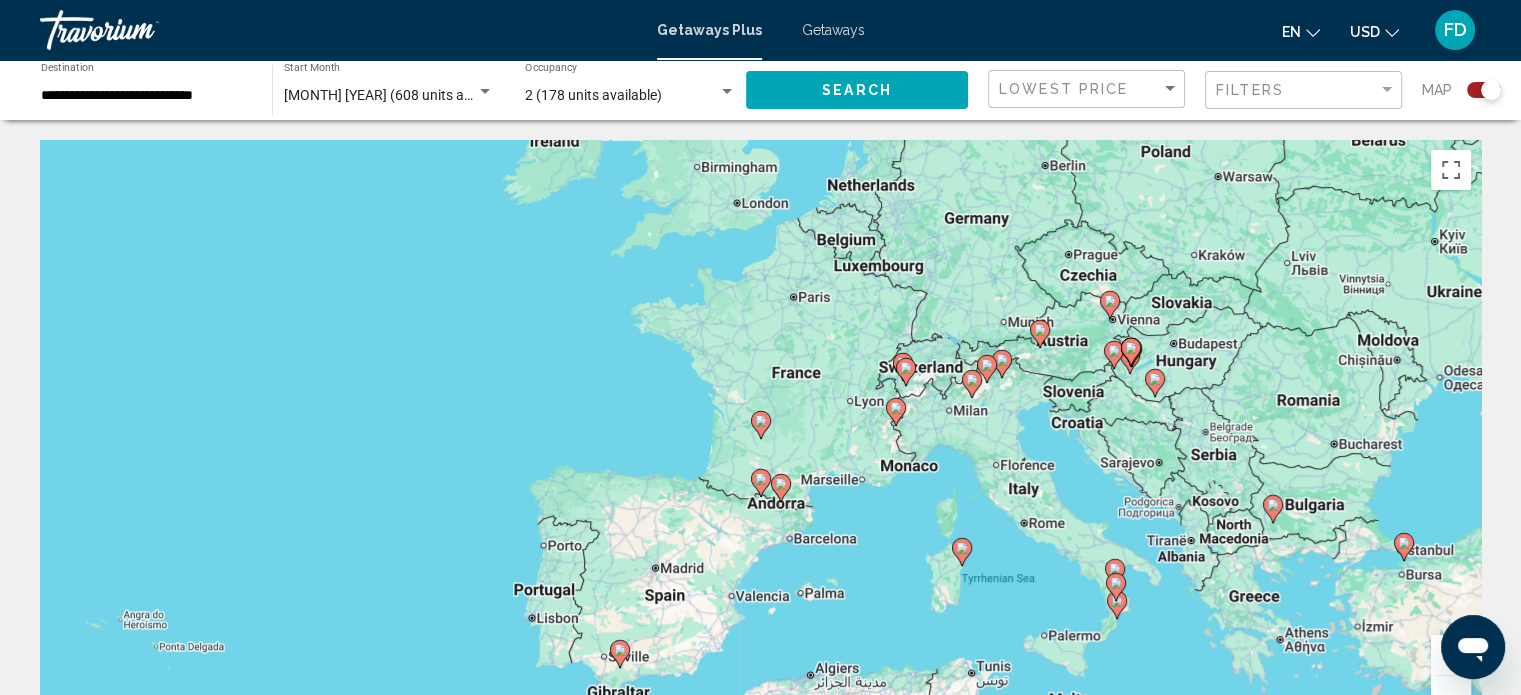 click on "To navigate, press the arrow keys.  To activate drag with keyboard, press Alt + Enter. Once in keyboard drag state, use the arrow keys to move the marker. To complete the drag, press the Enter key. To cancel, press Escape." at bounding box center (760, 440) 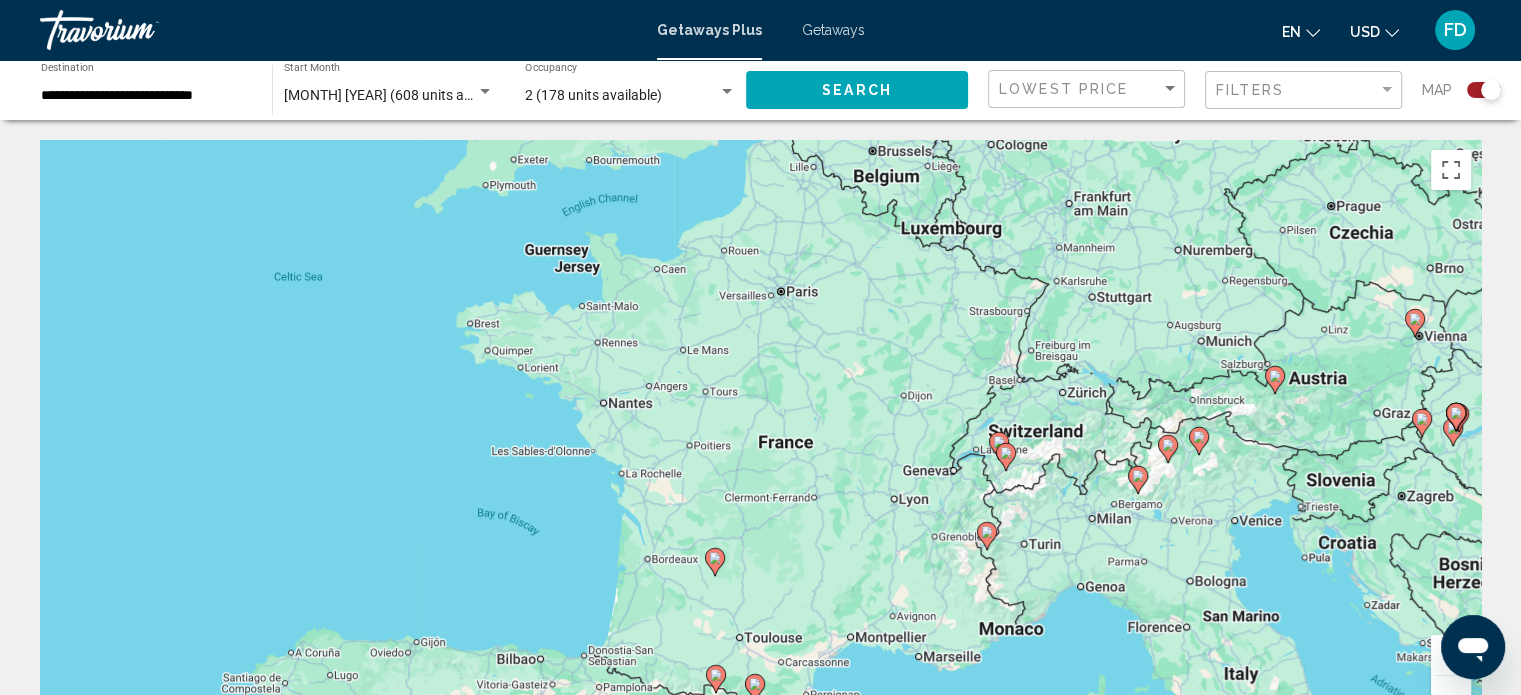 click 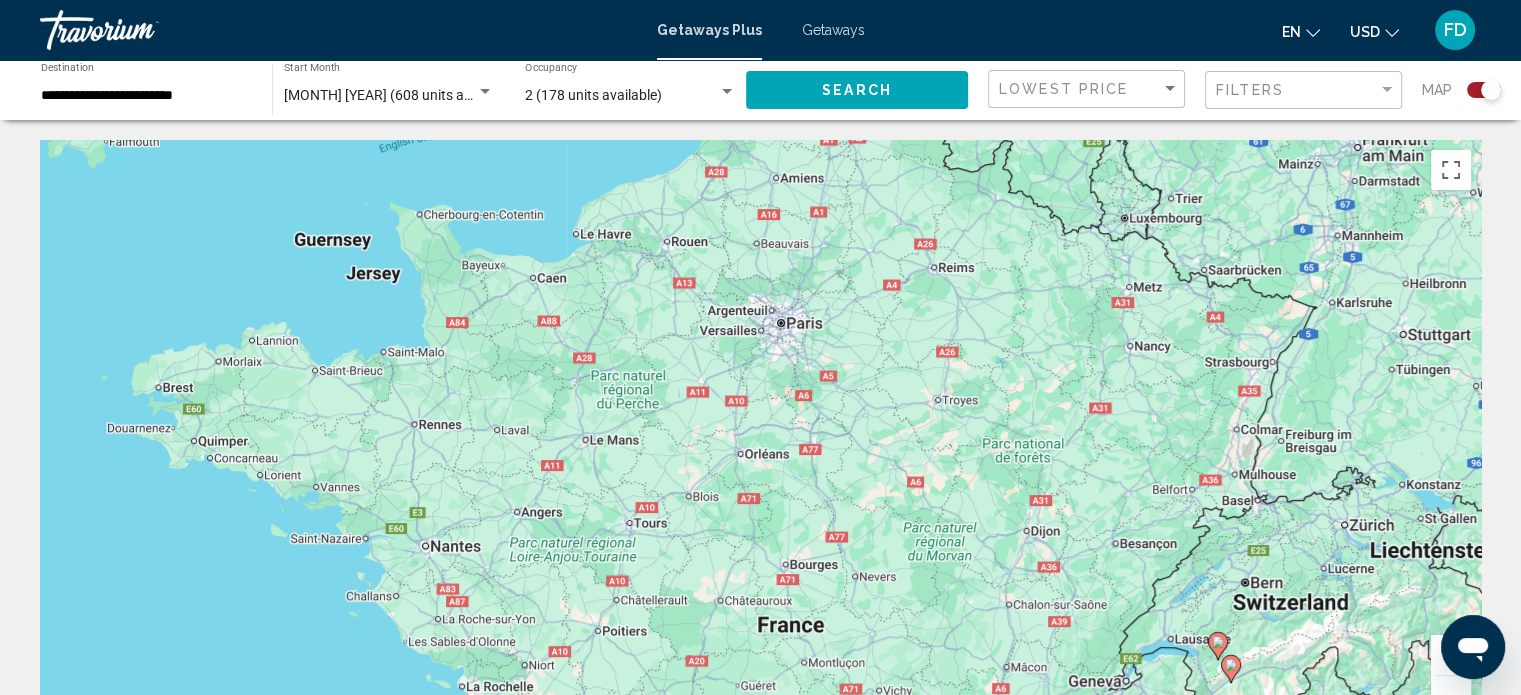 drag, startPoint x: 861, startPoint y: 280, endPoint x: 840, endPoint y: 463, distance: 184.20097 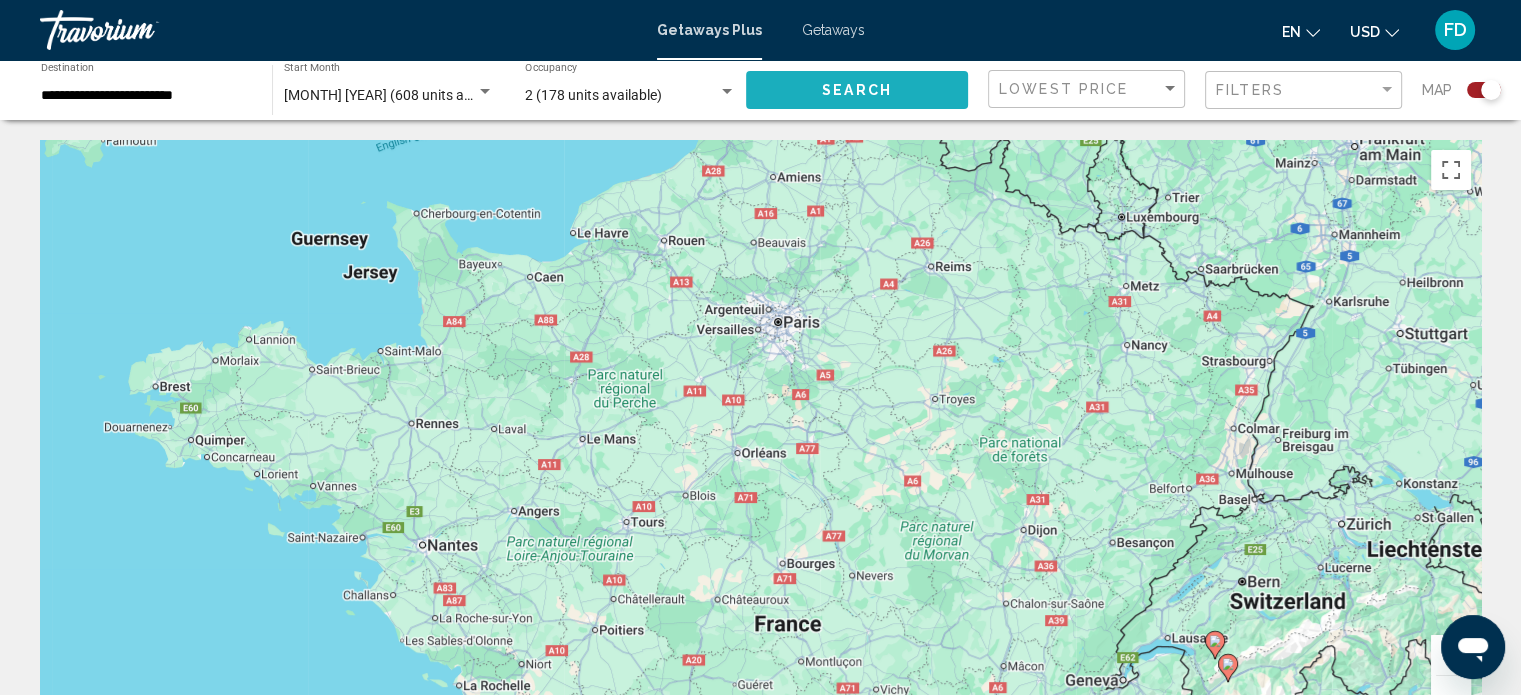 click on "Search" 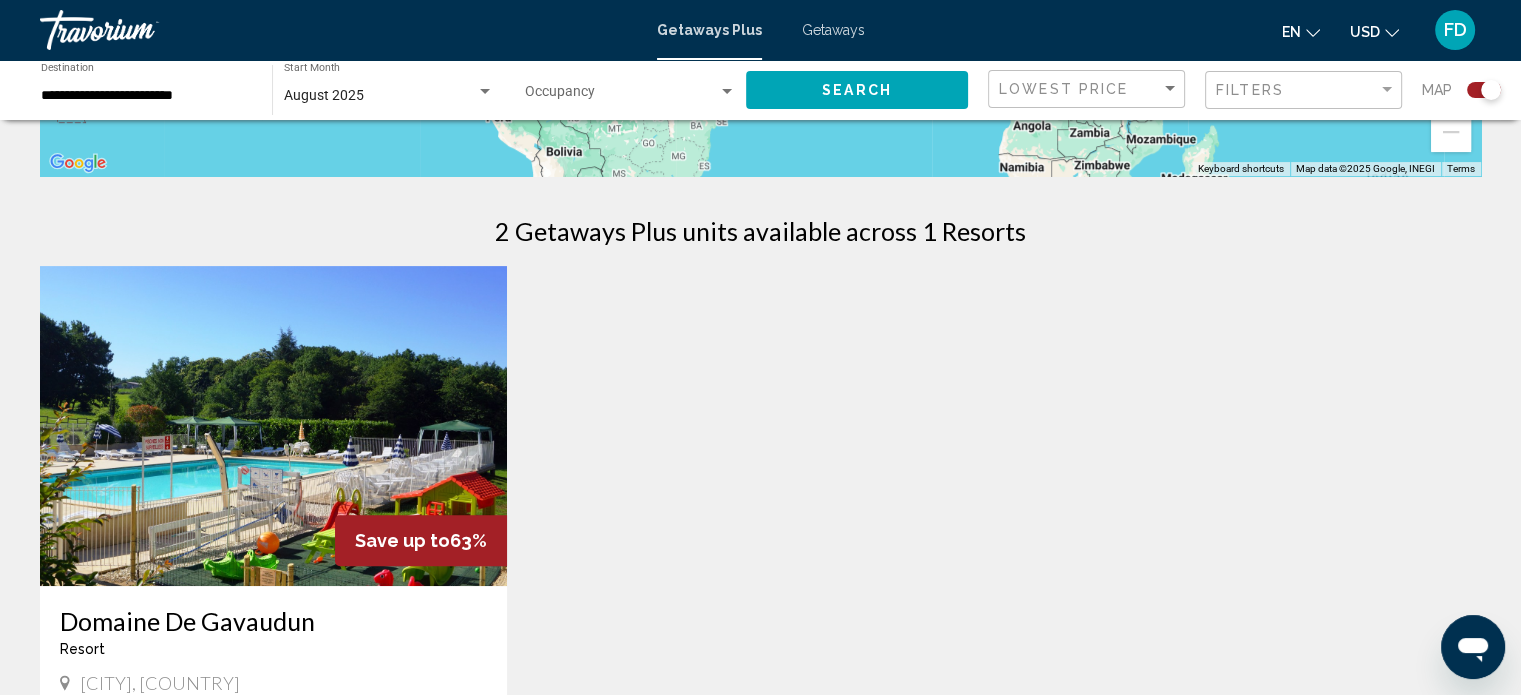 scroll, scrollTop: 562, scrollLeft: 0, axis: vertical 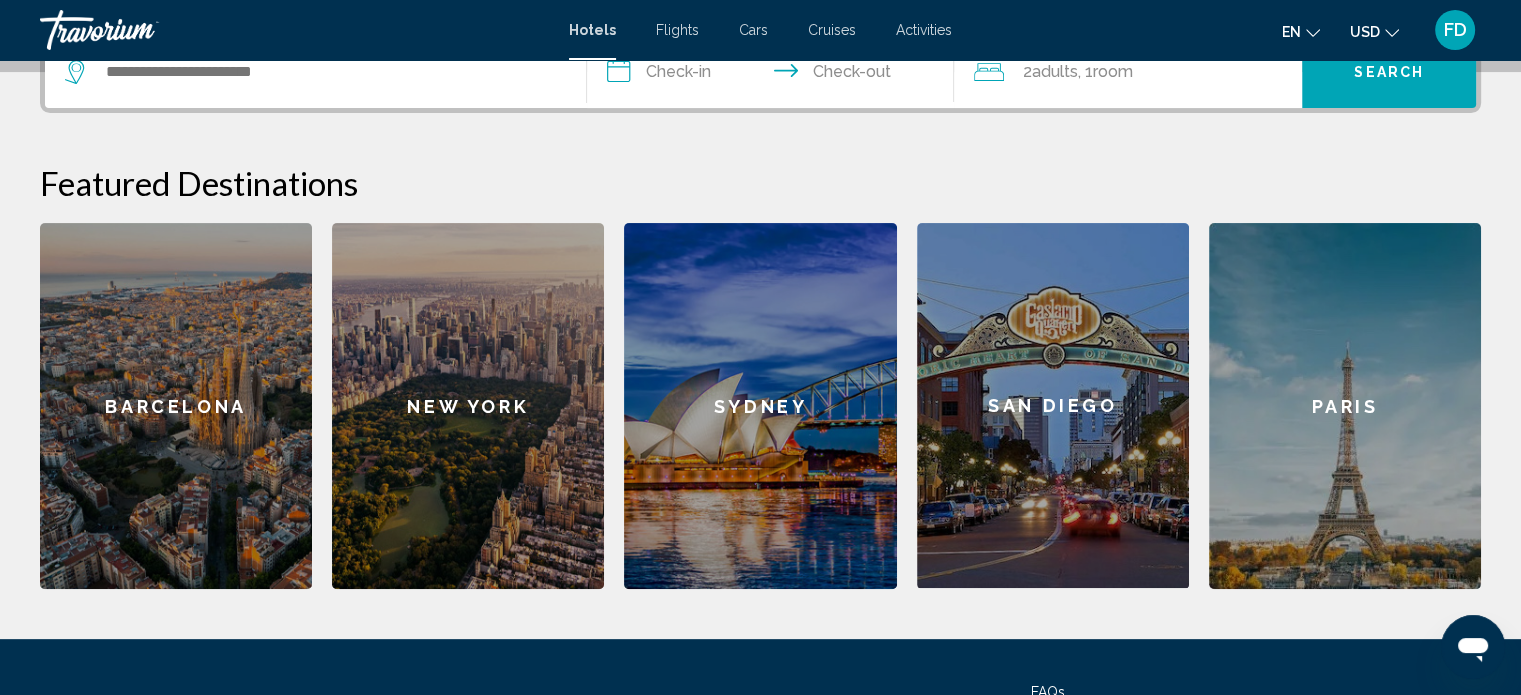 click on "Paris" at bounding box center (1345, 406) 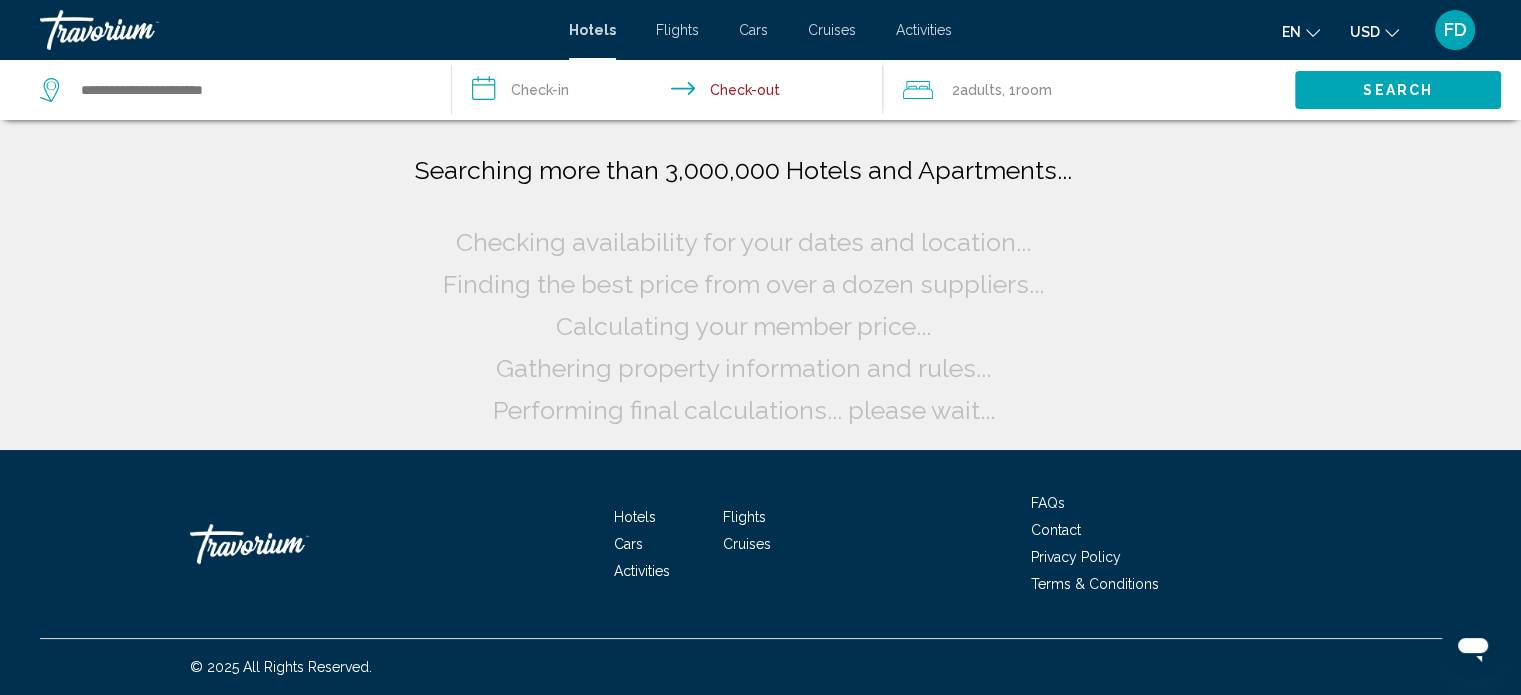 scroll, scrollTop: 0, scrollLeft: 0, axis: both 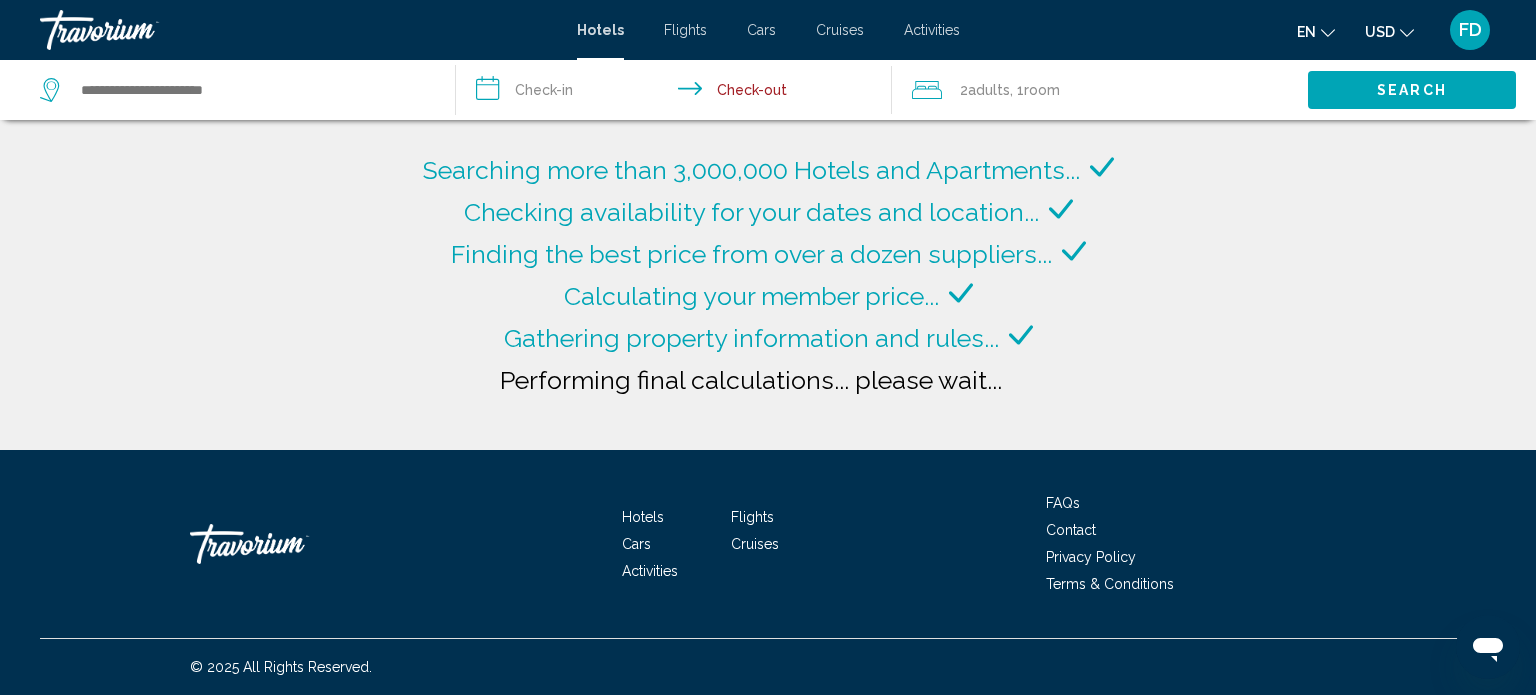 type on "**********" 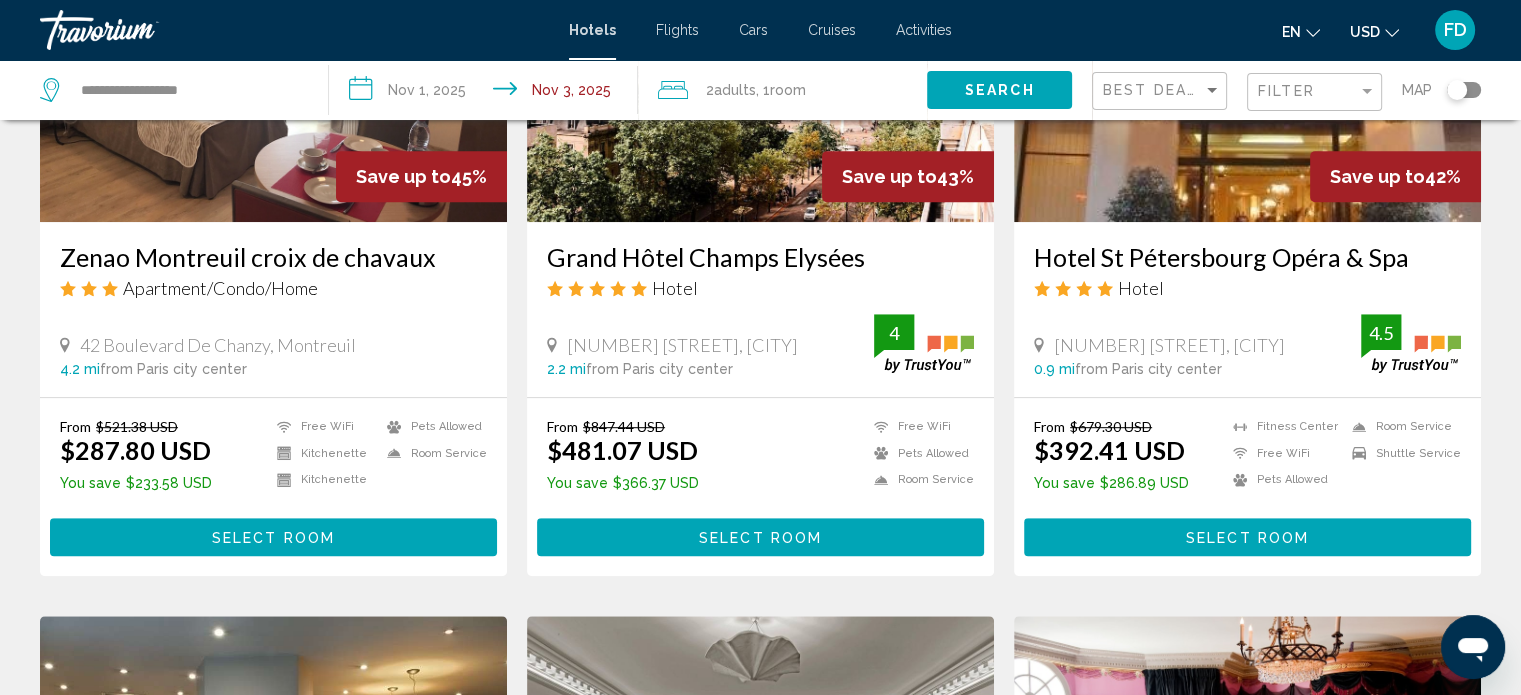 scroll, scrollTop: 1028, scrollLeft: 0, axis: vertical 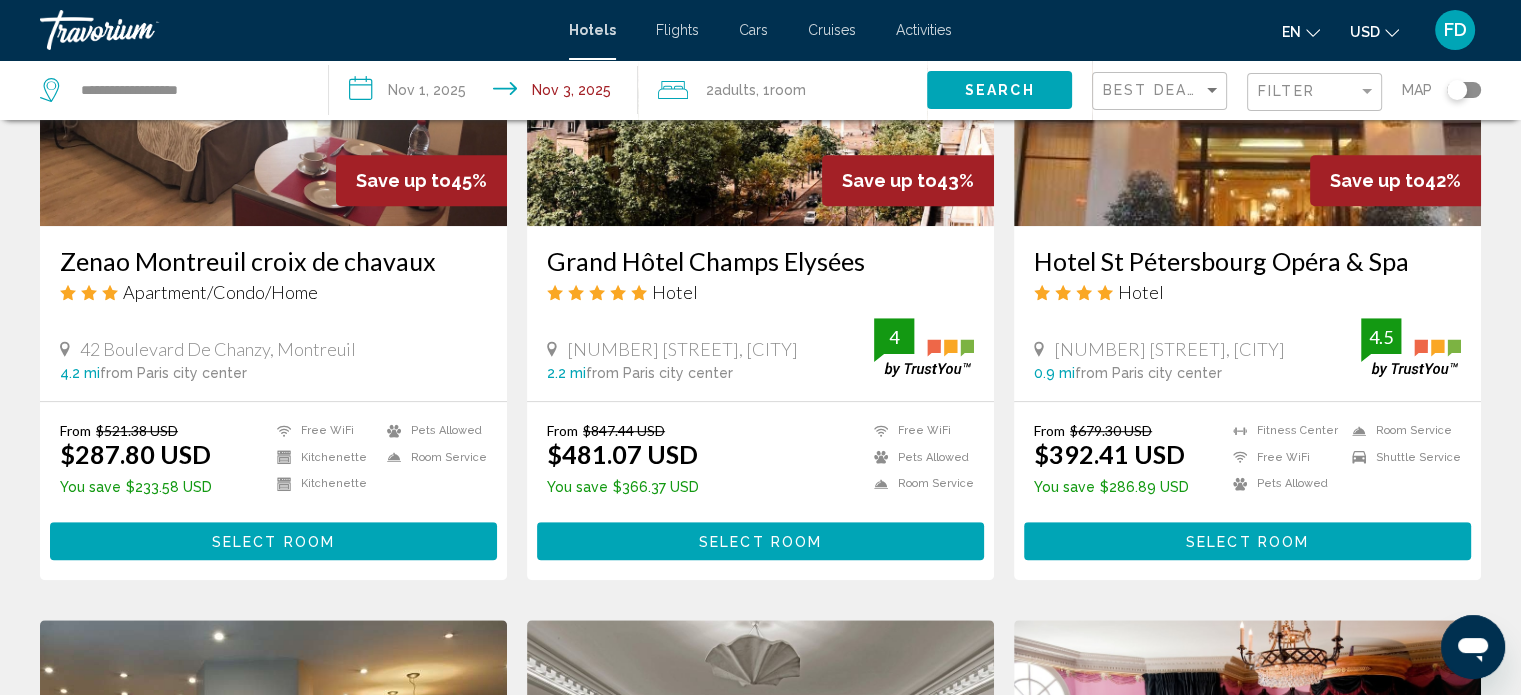 click on "**********" at bounding box center (487, 93) 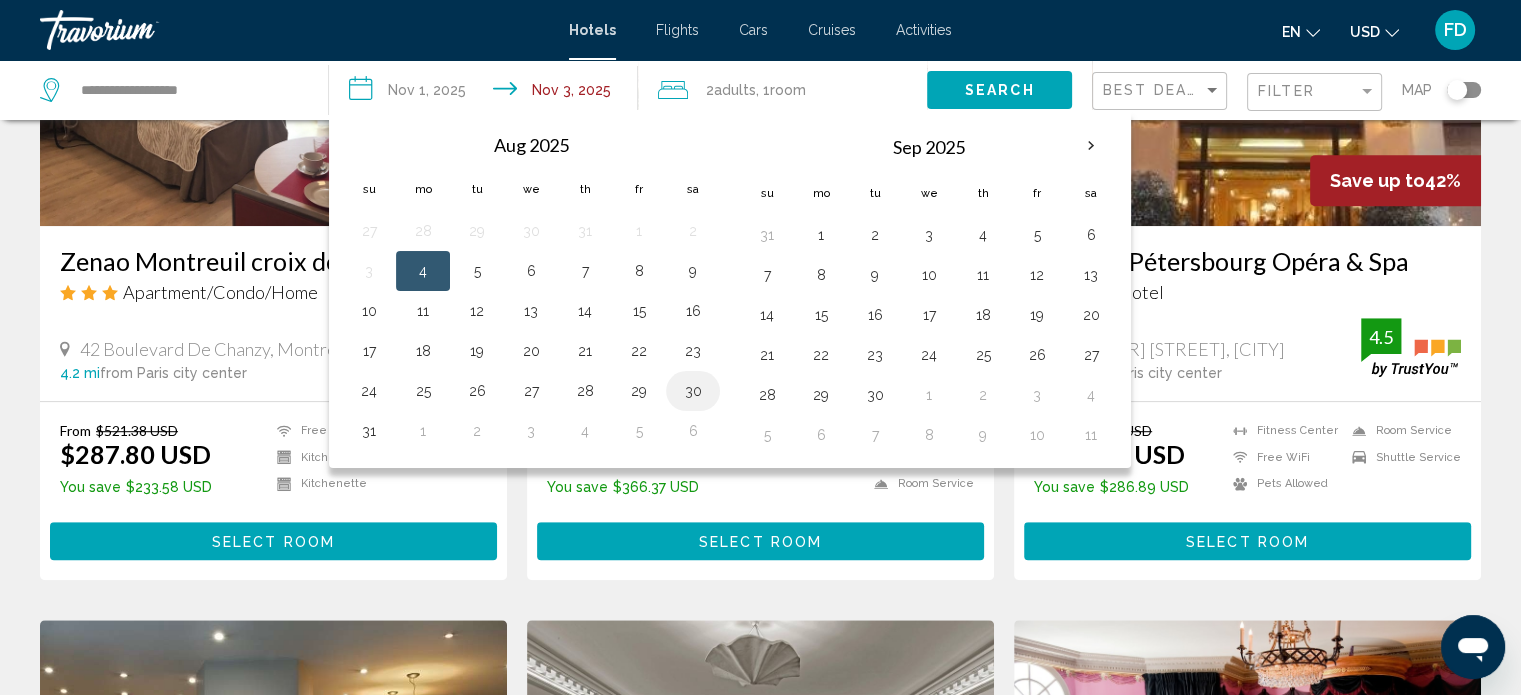 click on "30" at bounding box center (693, 391) 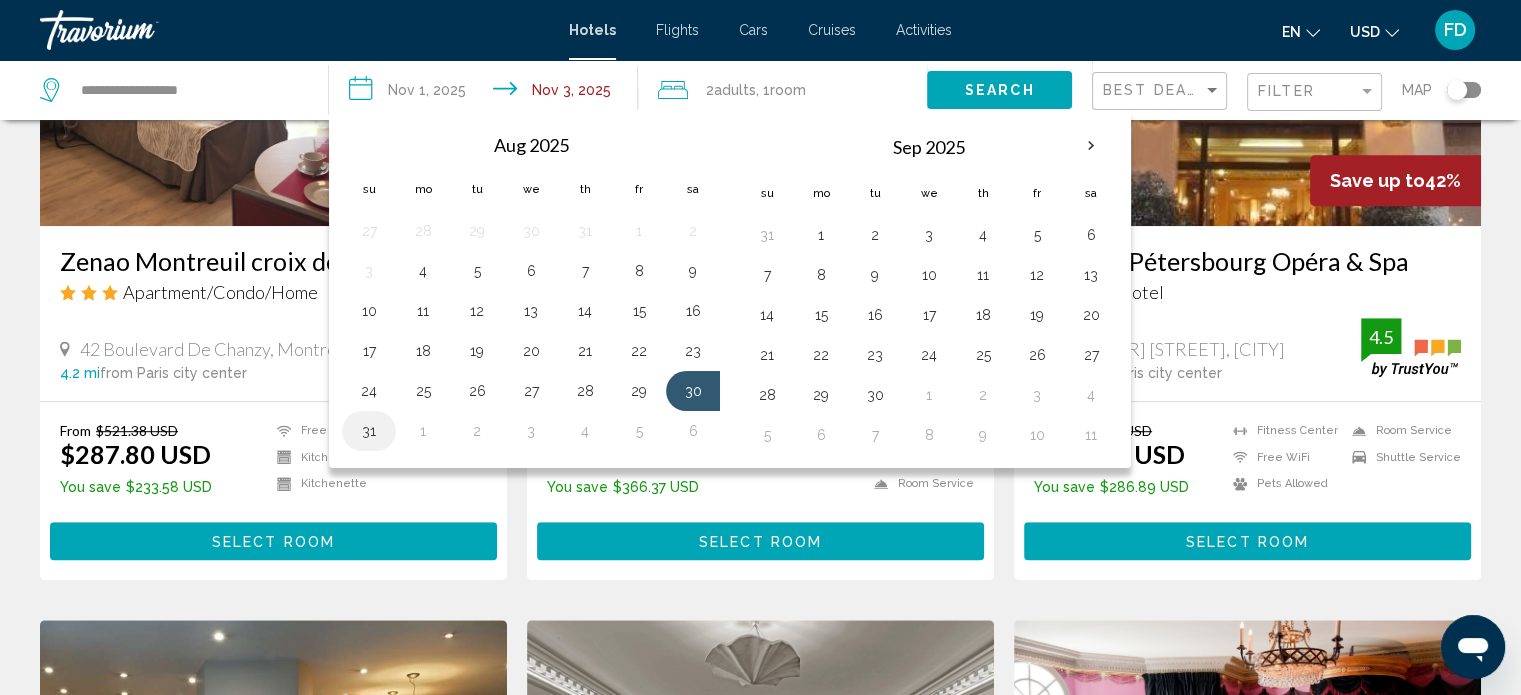 click on "31" at bounding box center [369, 431] 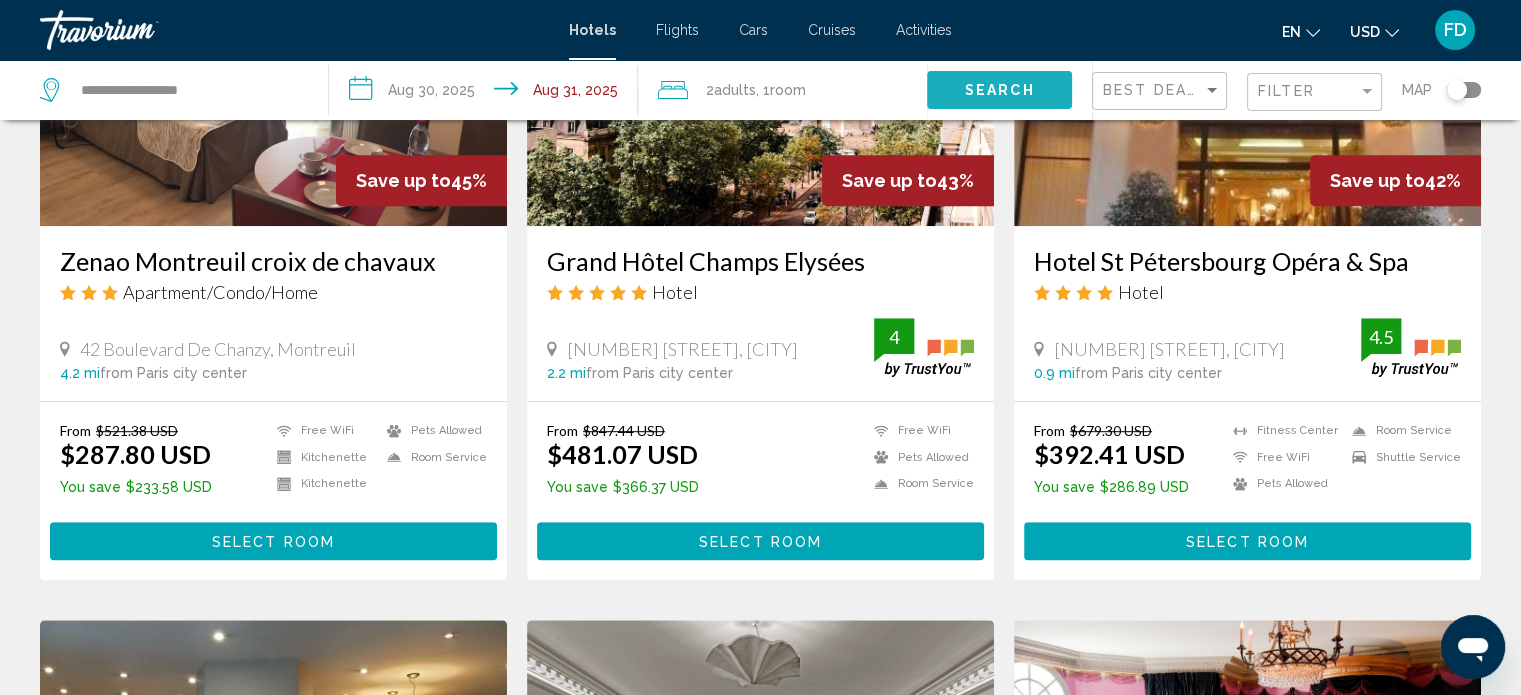 click on "Search" 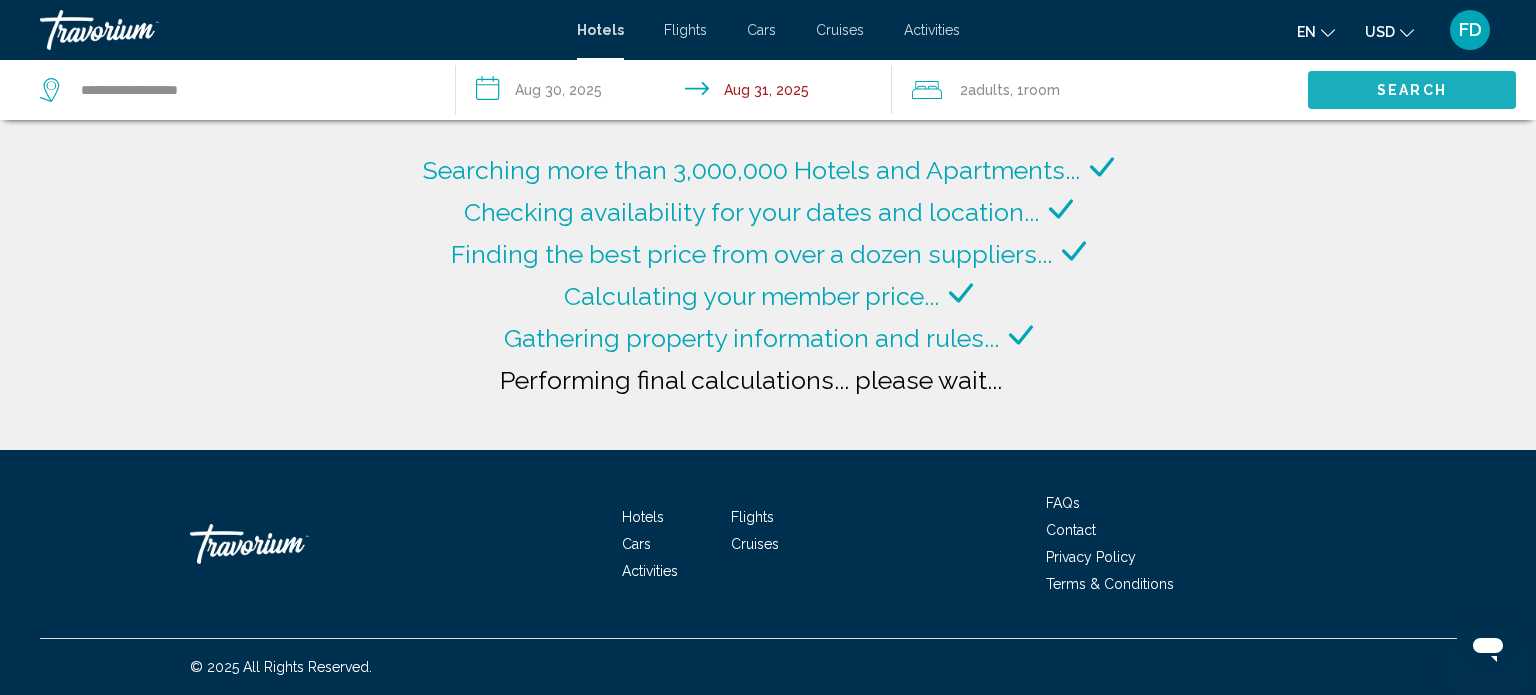 click on "Search" 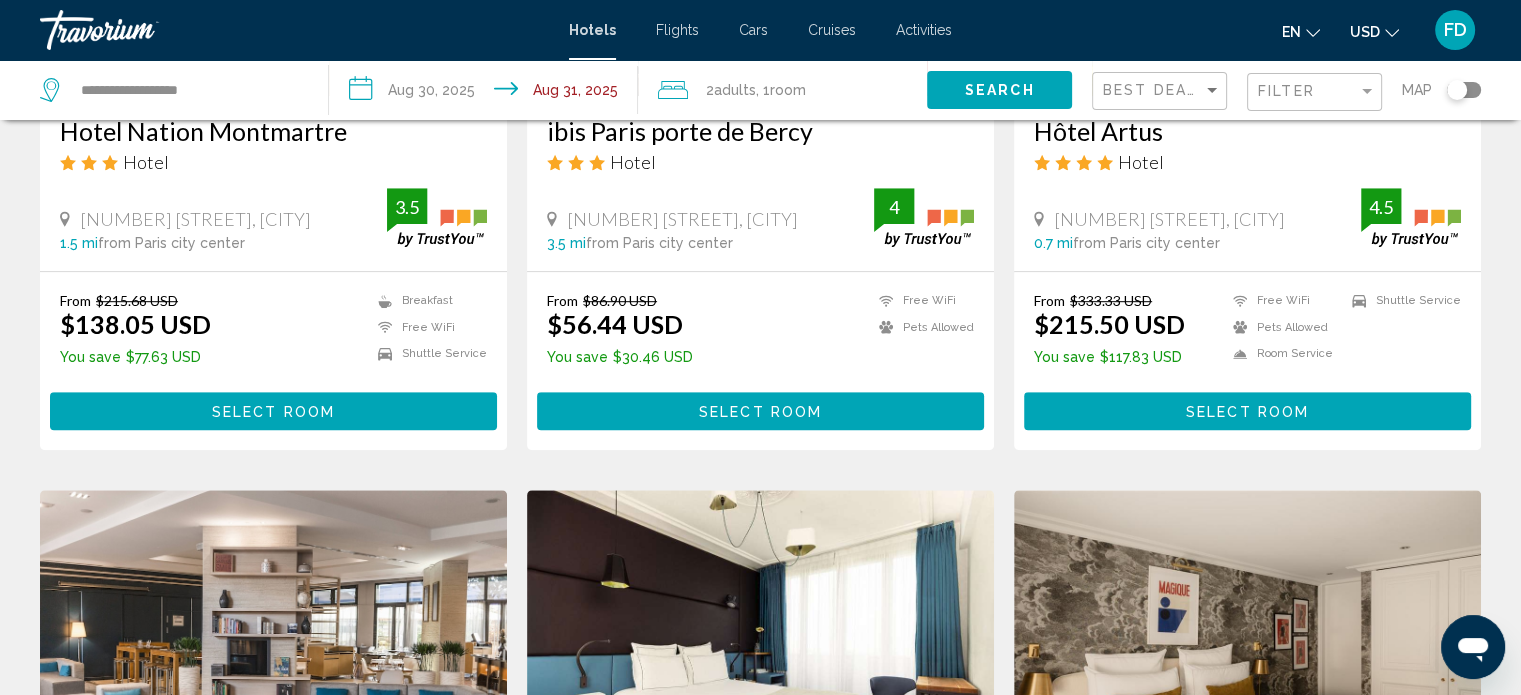 scroll, scrollTop: 1136, scrollLeft: 0, axis: vertical 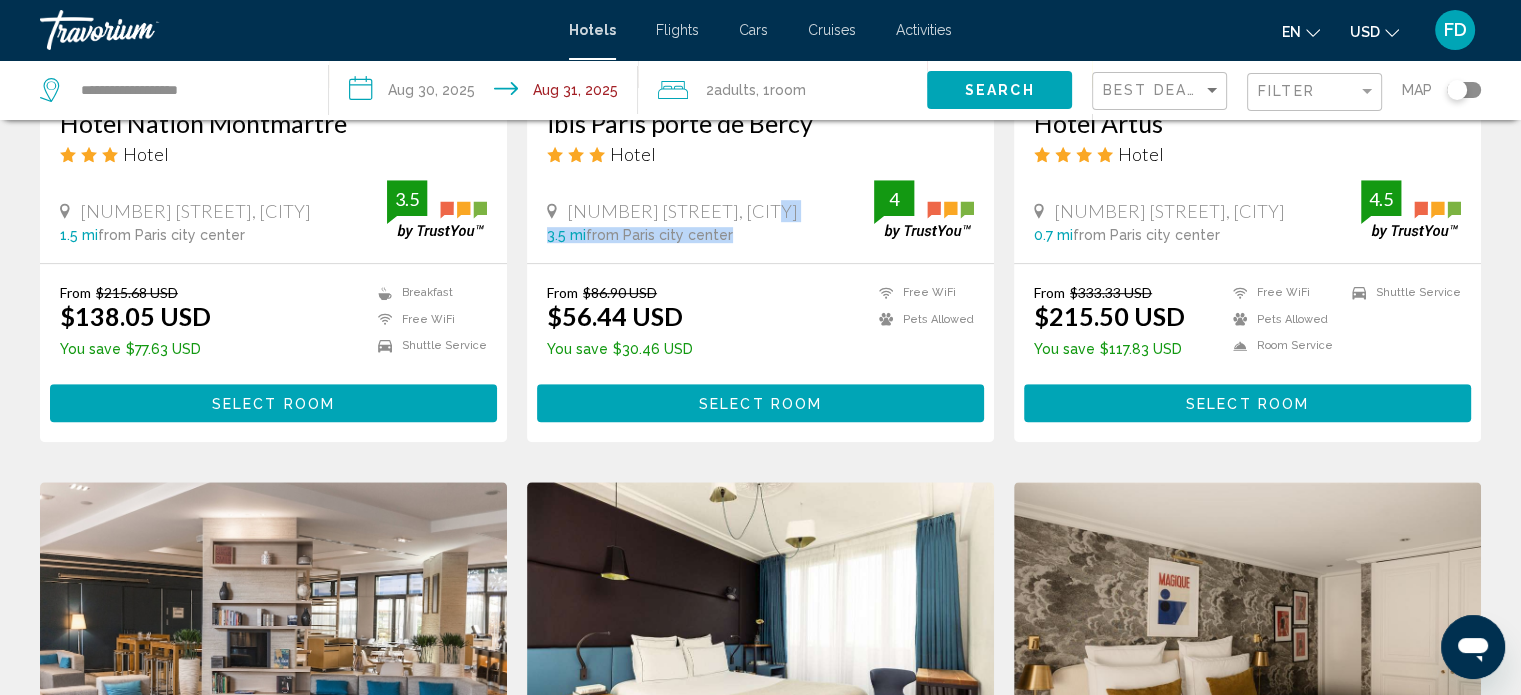 drag, startPoint x: 749, startPoint y: 215, endPoint x: 749, endPoint y: 261, distance: 46 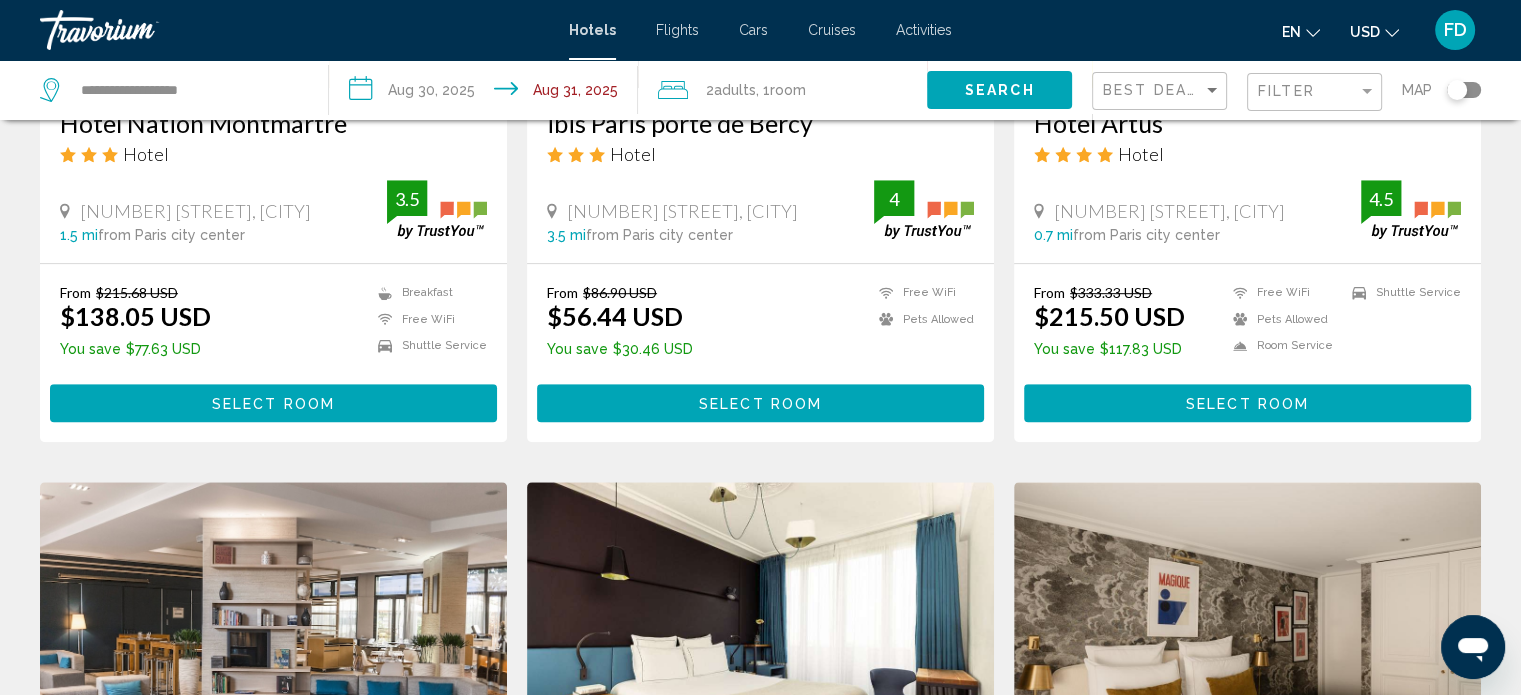 click on "From $86.90 USD $56.44 USD  You save  $30.46 USD
Free WiFi
Pets Allowed  4 Select Room" at bounding box center (760, 352) 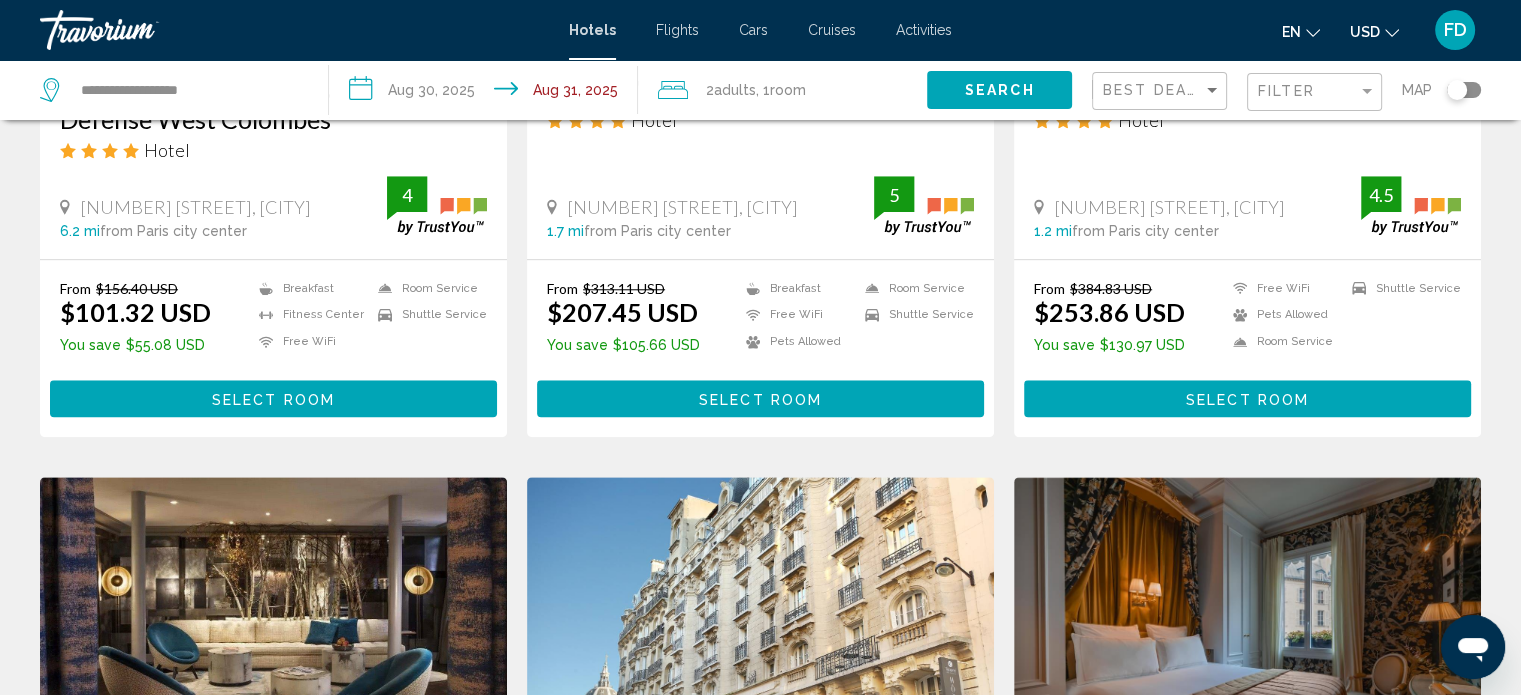 scroll, scrollTop: 1886, scrollLeft: 0, axis: vertical 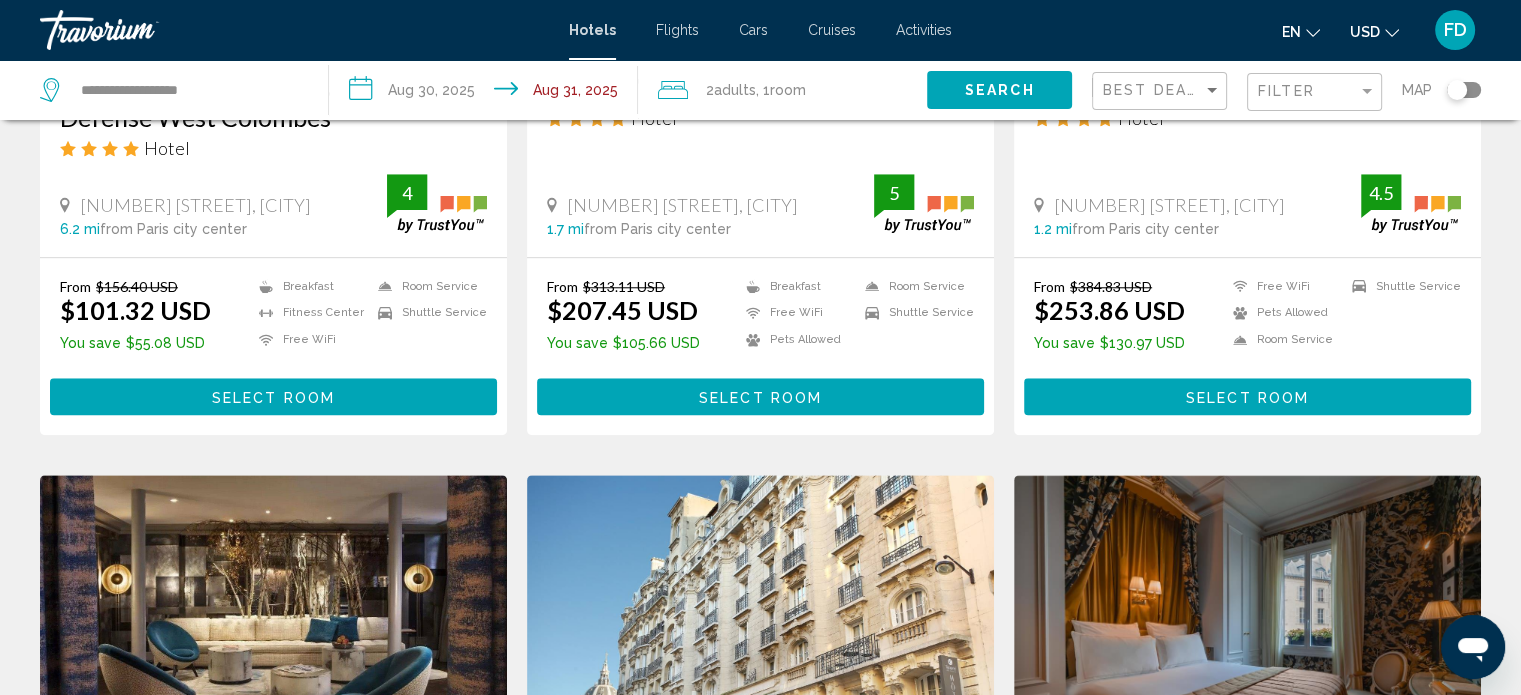 click on "Flights" at bounding box center [677, 30] 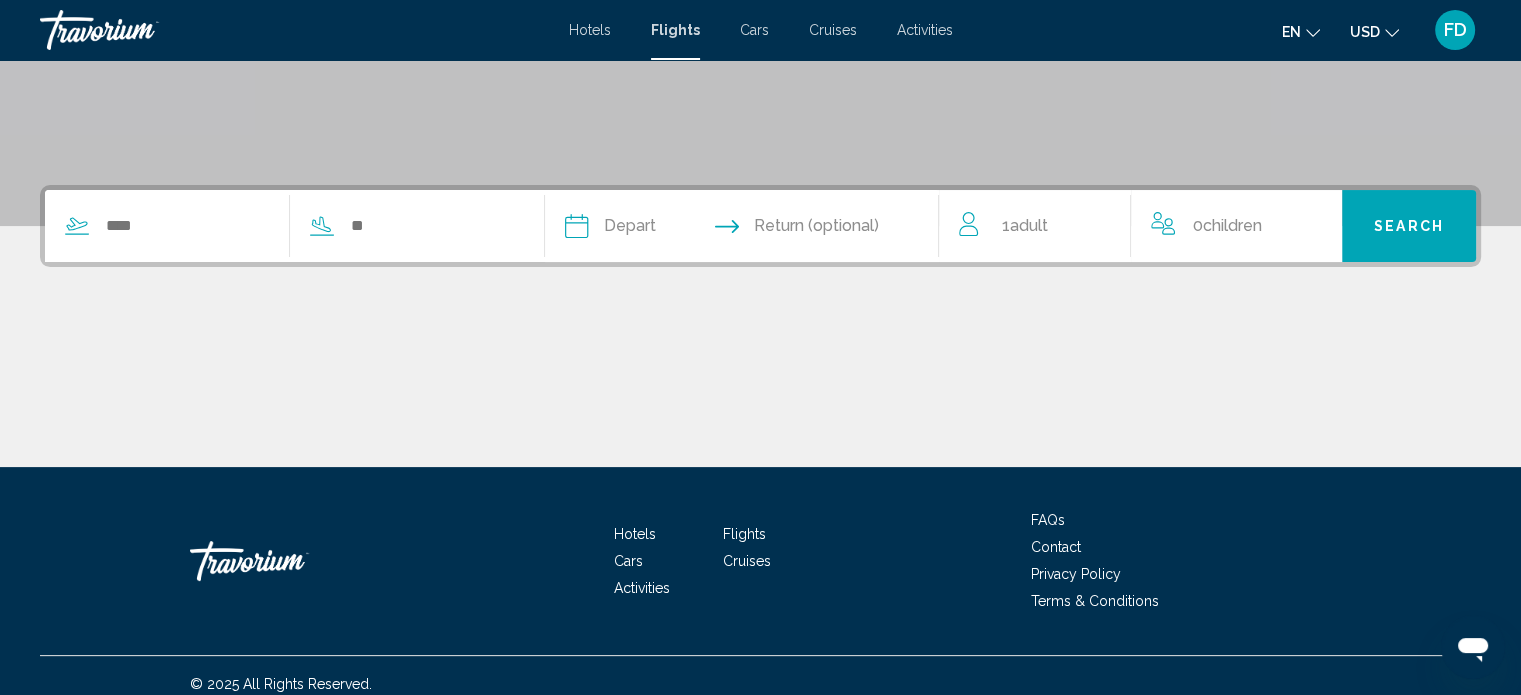 scroll, scrollTop: 390, scrollLeft: 0, axis: vertical 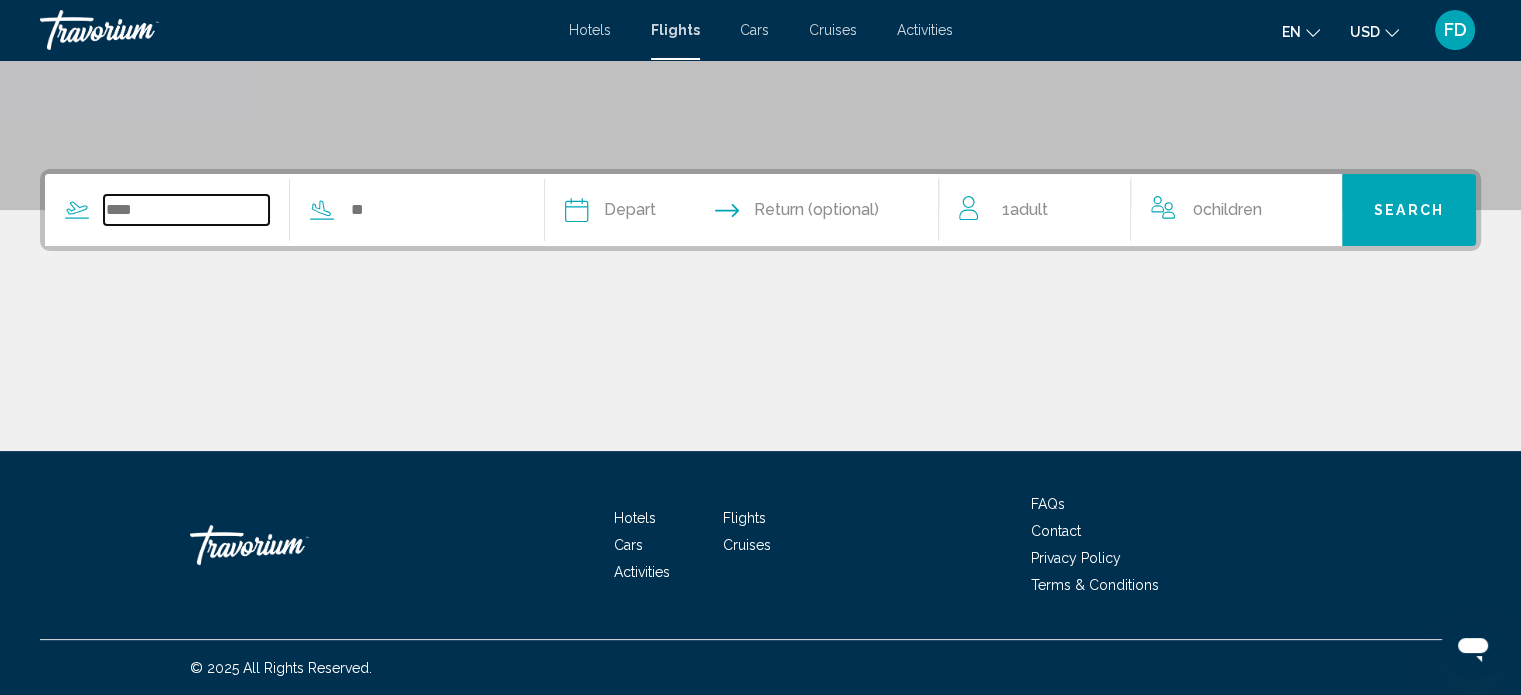 click at bounding box center (186, 210) 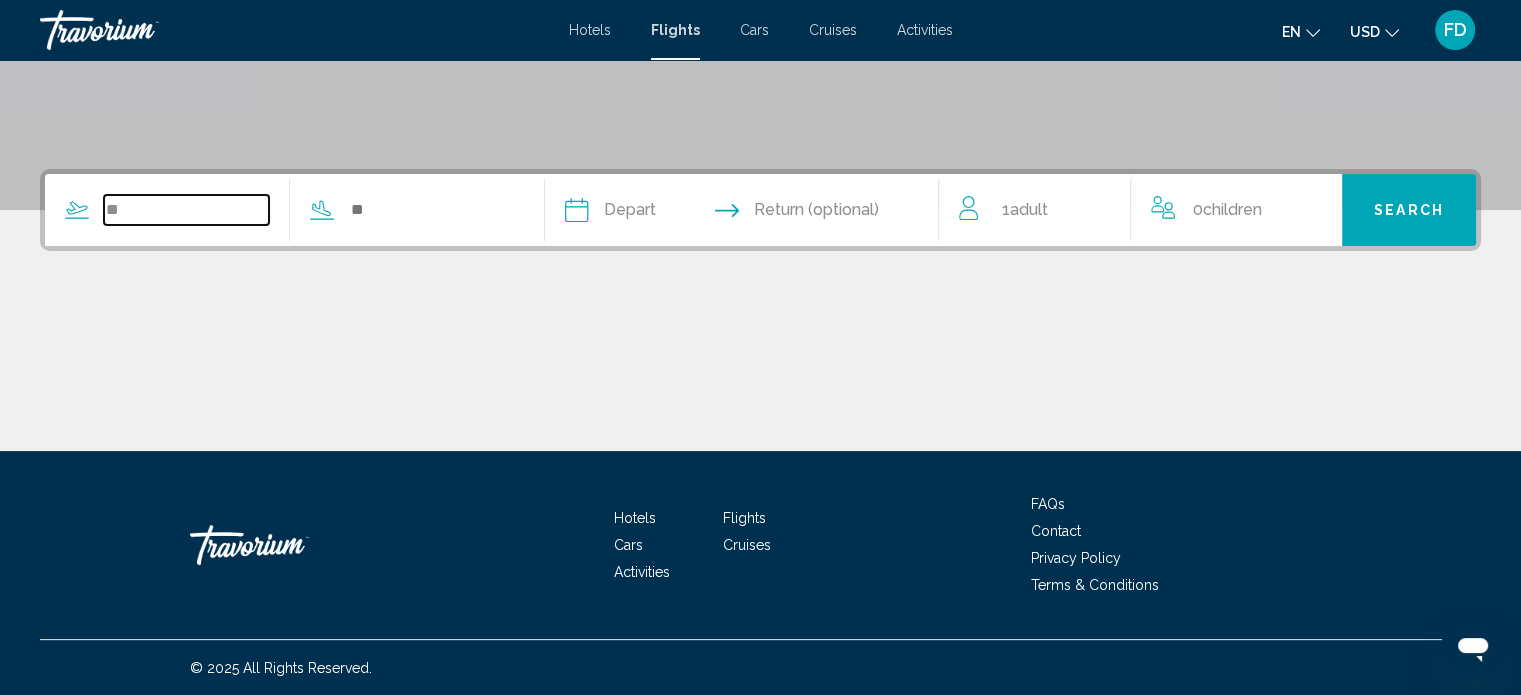type on "*" 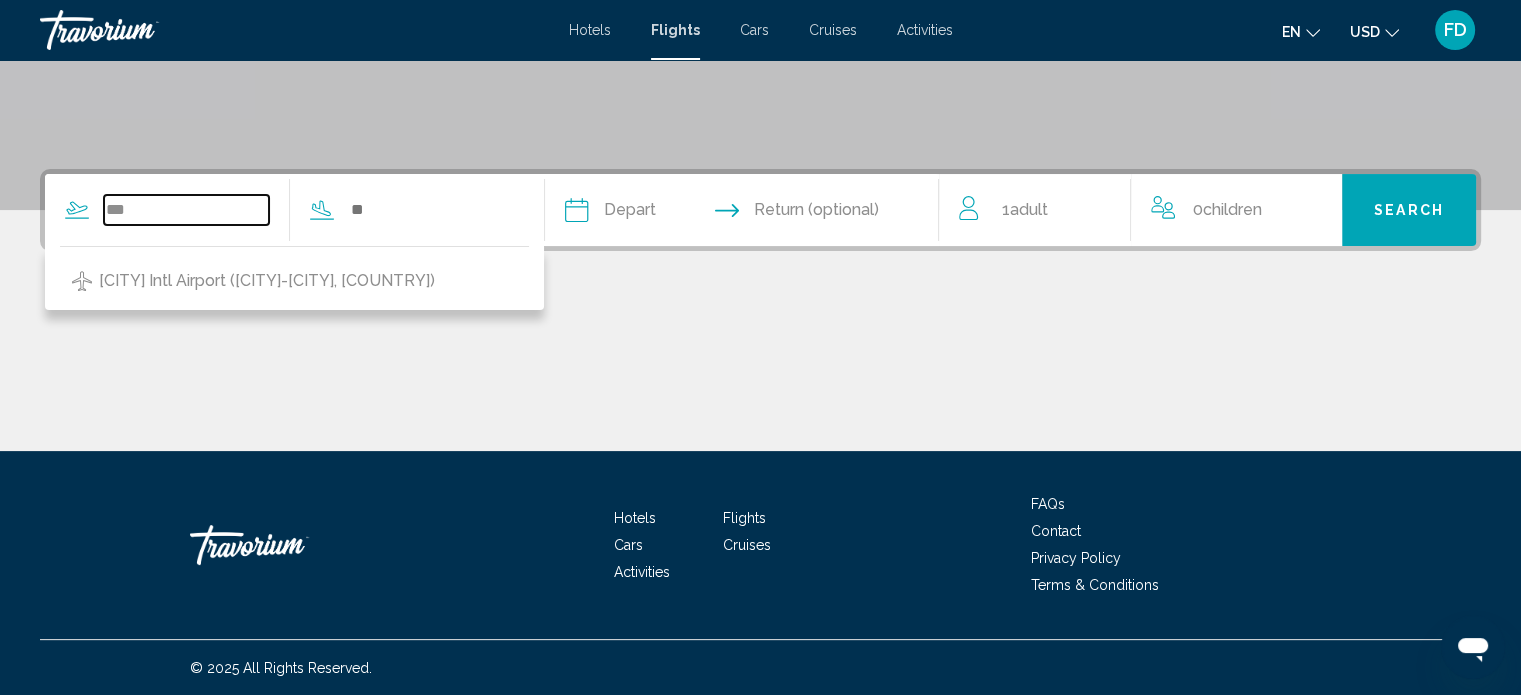 type on "***" 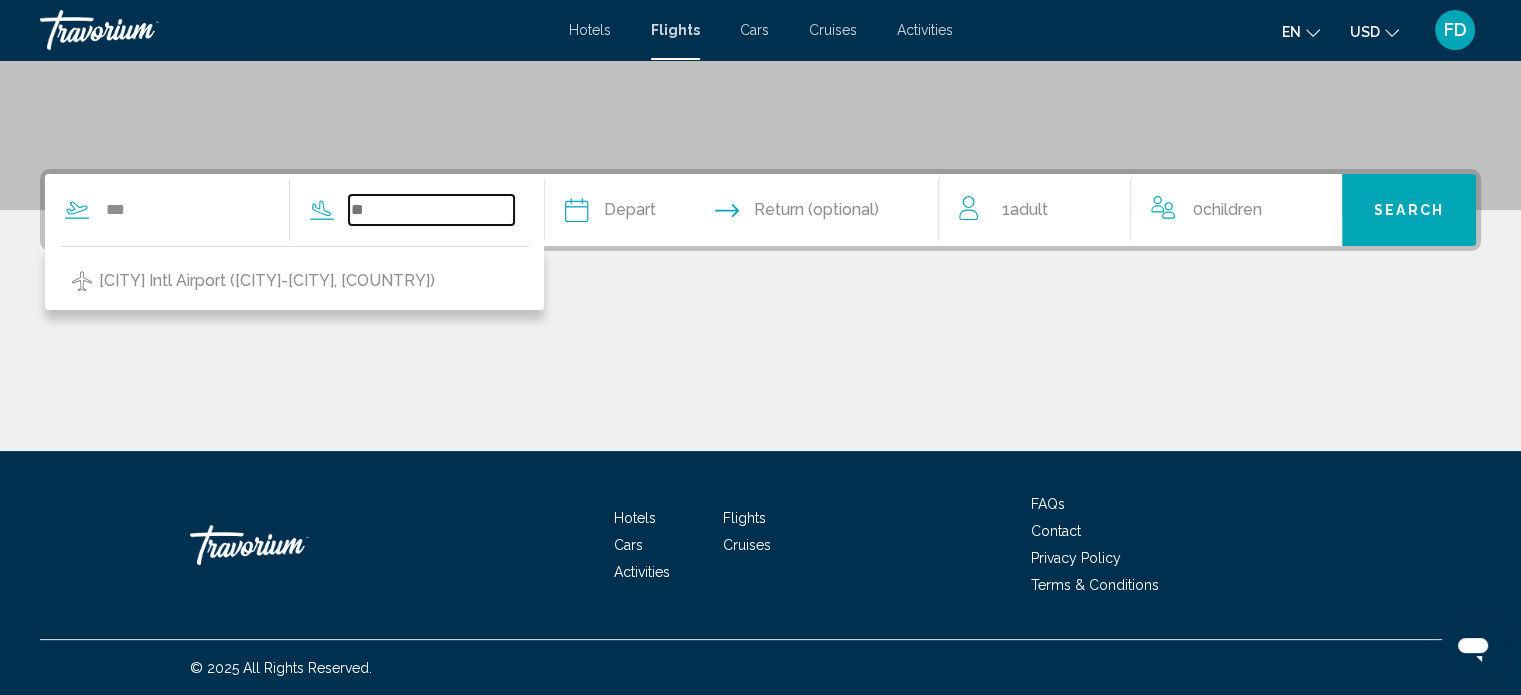 click at bounding box center [431, 210] 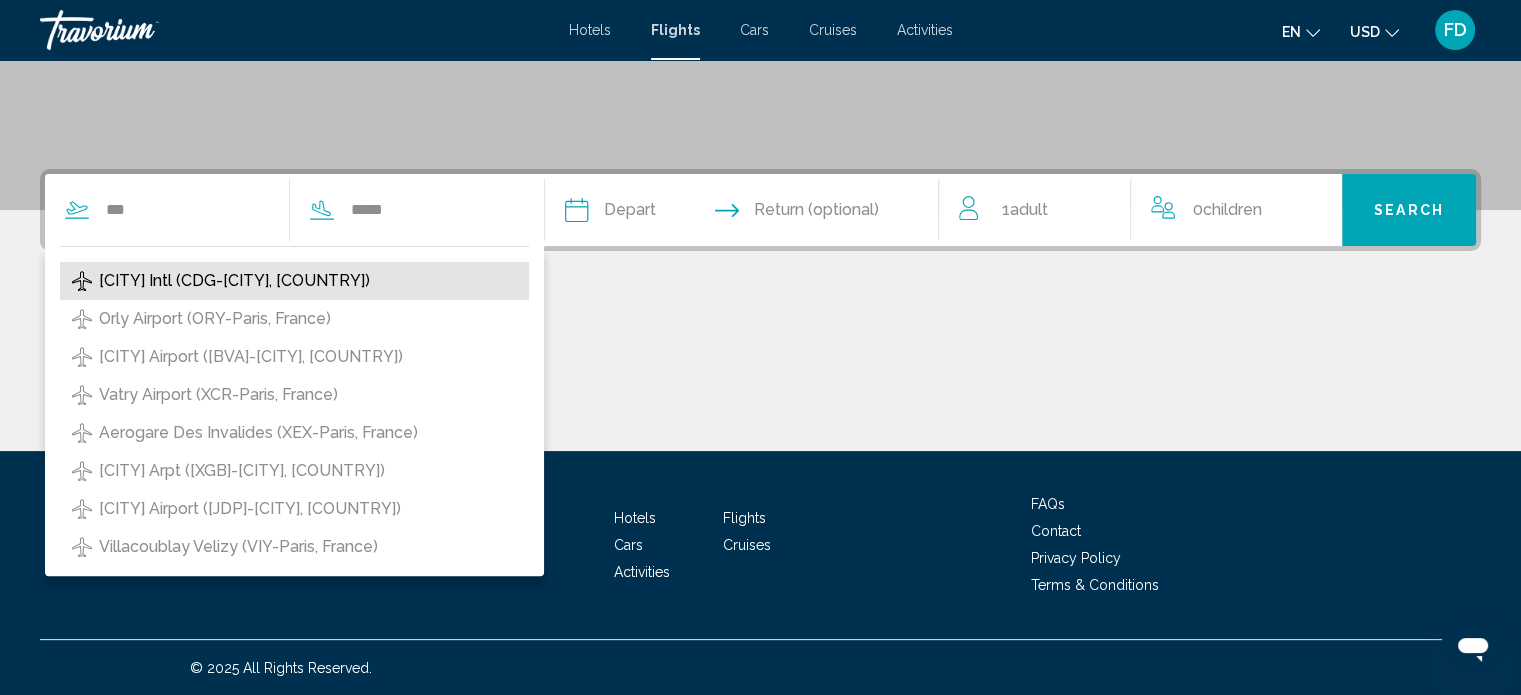 click on "[CITY] Intl  (CDG-[CITY], [COUNTRY])" at bounding box center (234, 281) 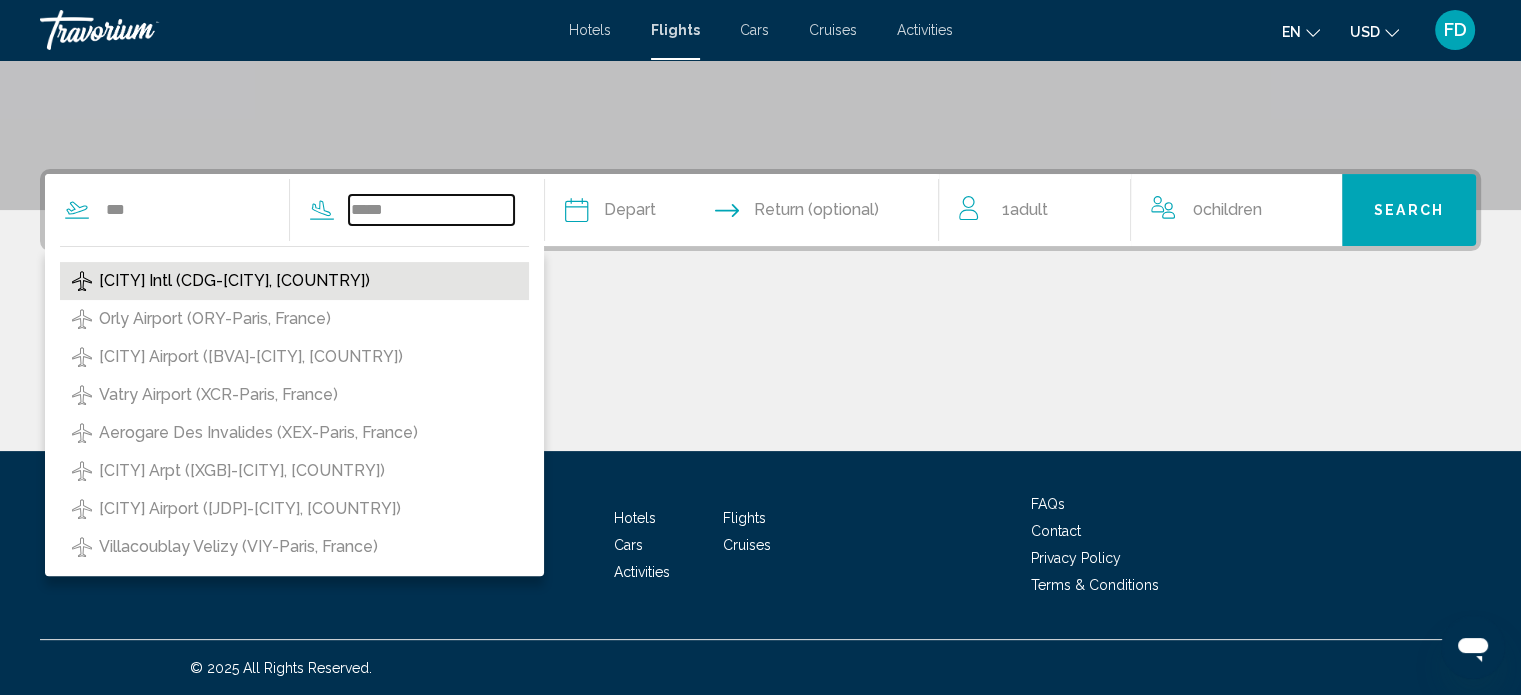 type on "**********" 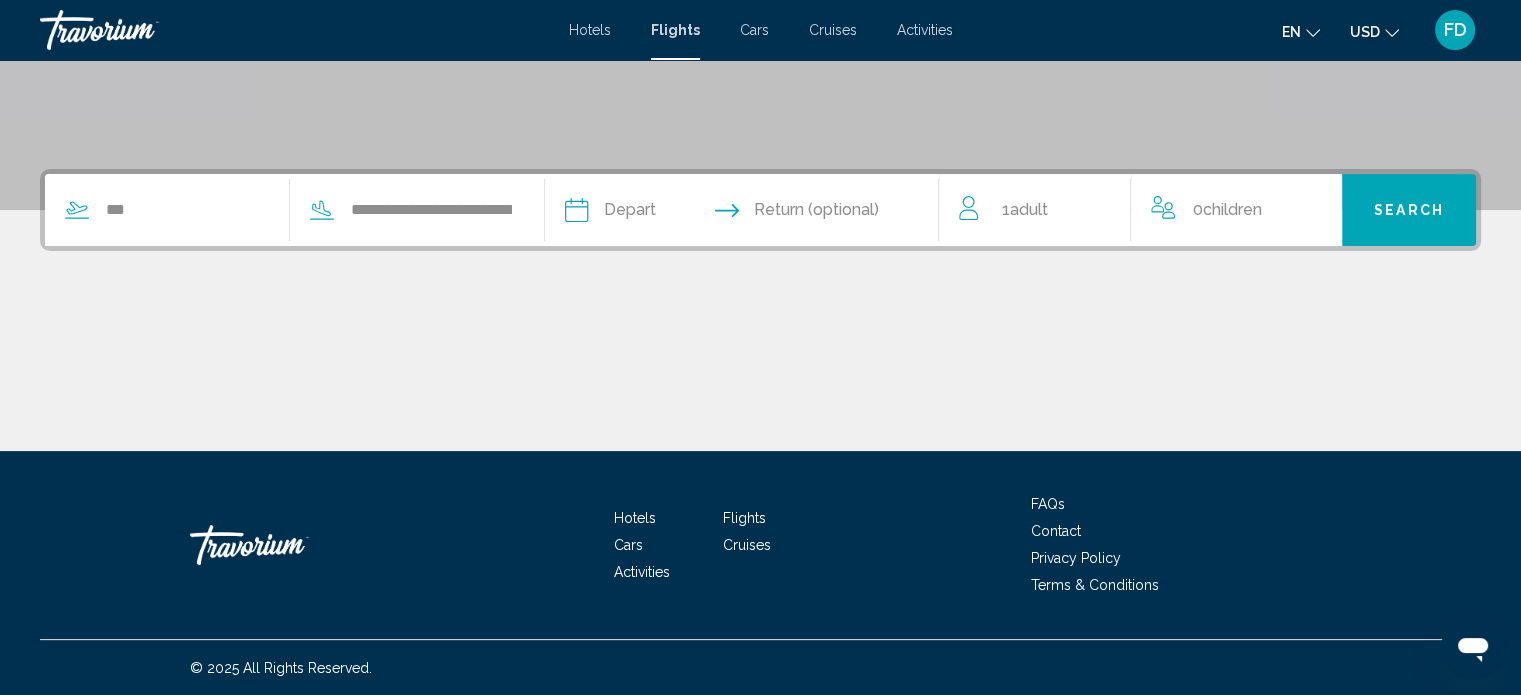 click at bounding box center [657, 213] 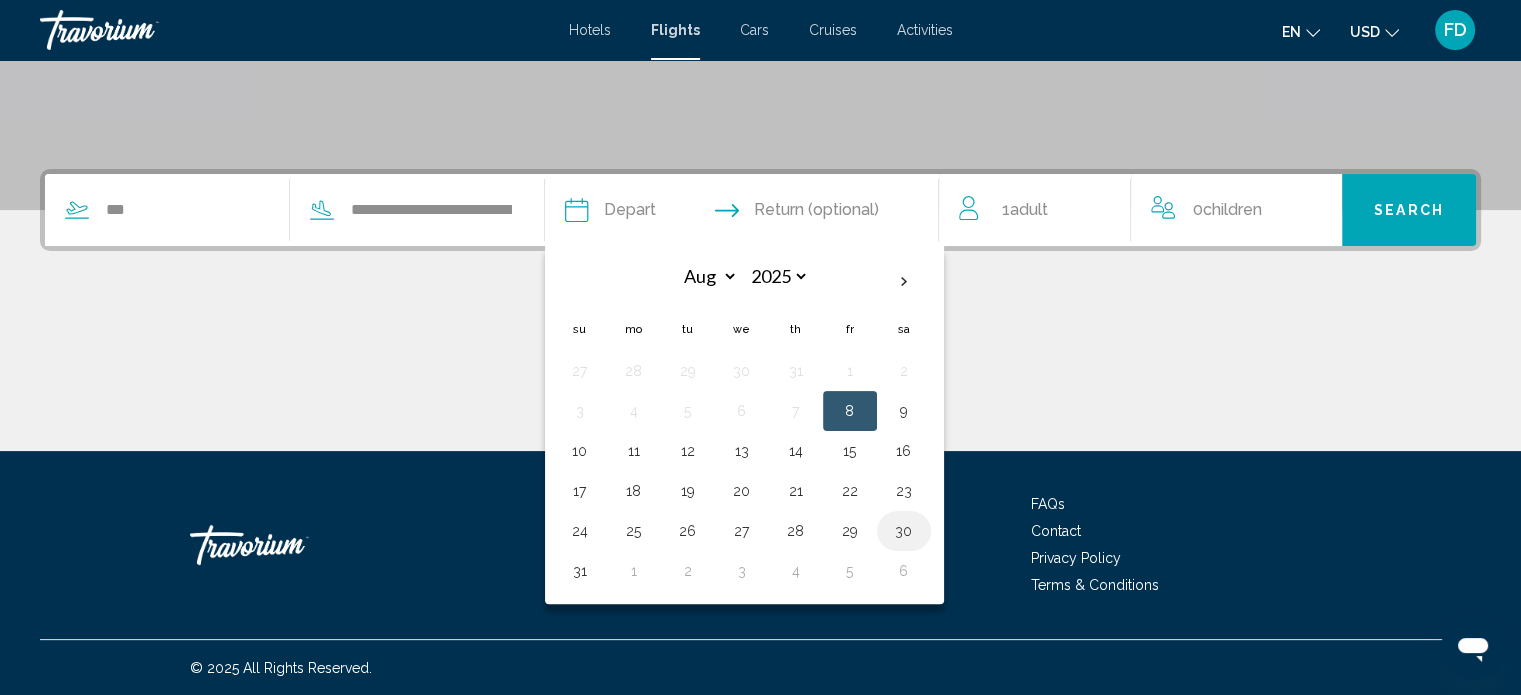 click on "30" at bounding box center [904, 531] 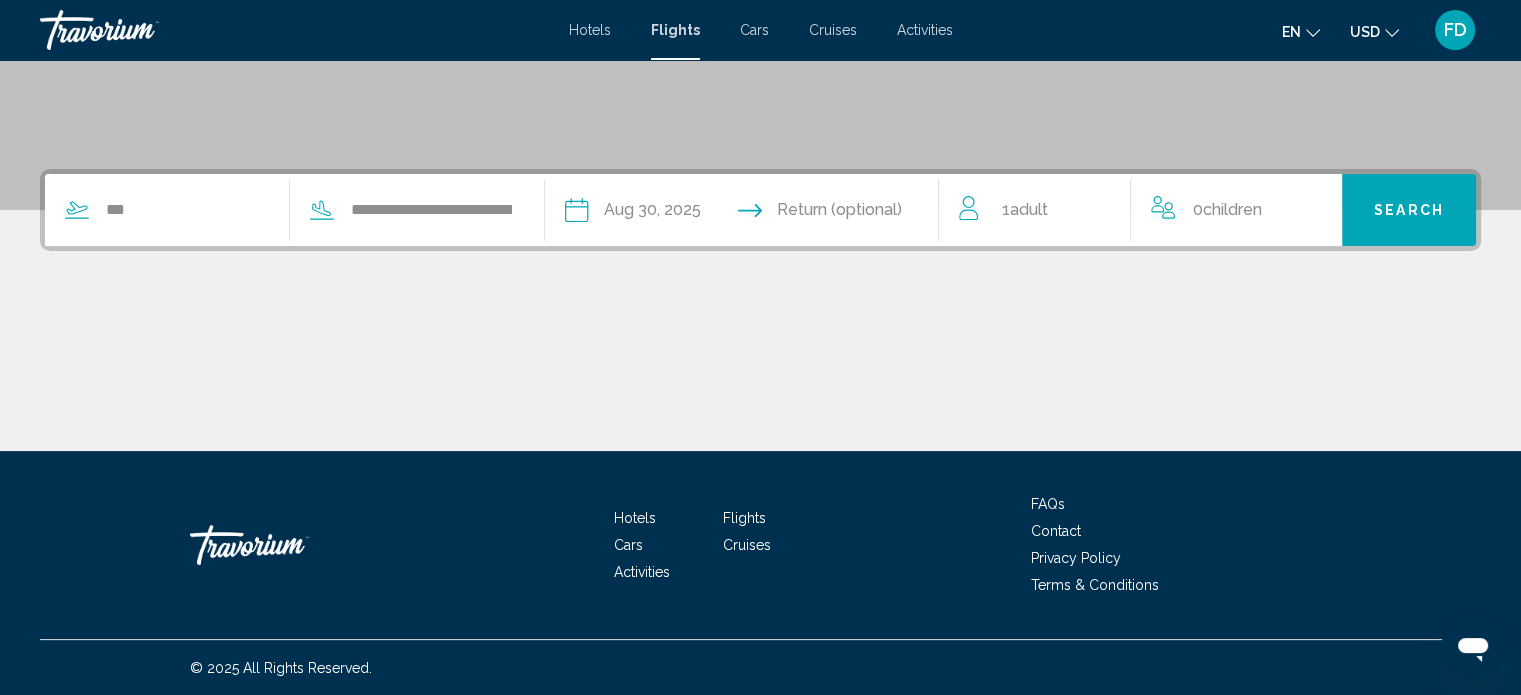 click at bounding box center [849, 213] 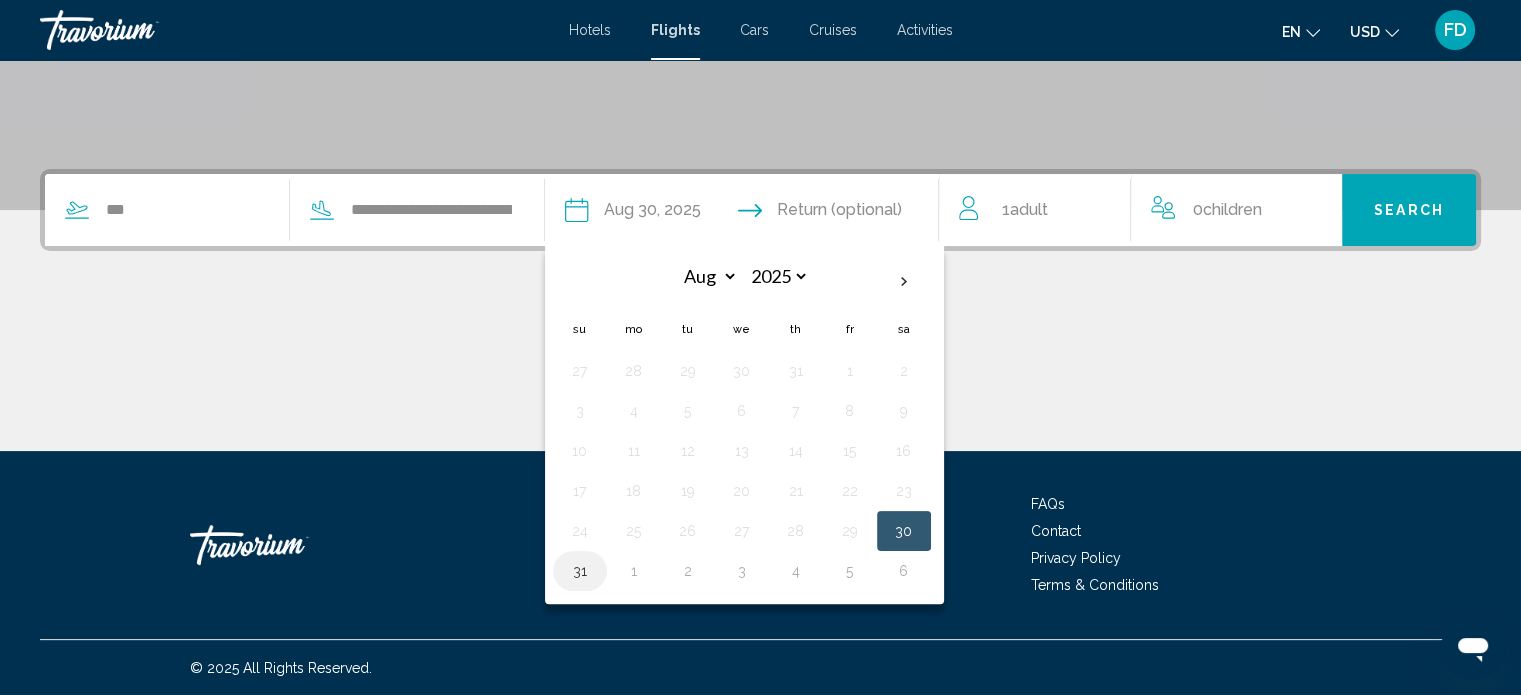 click on "31" at bounding box center (580, 571) 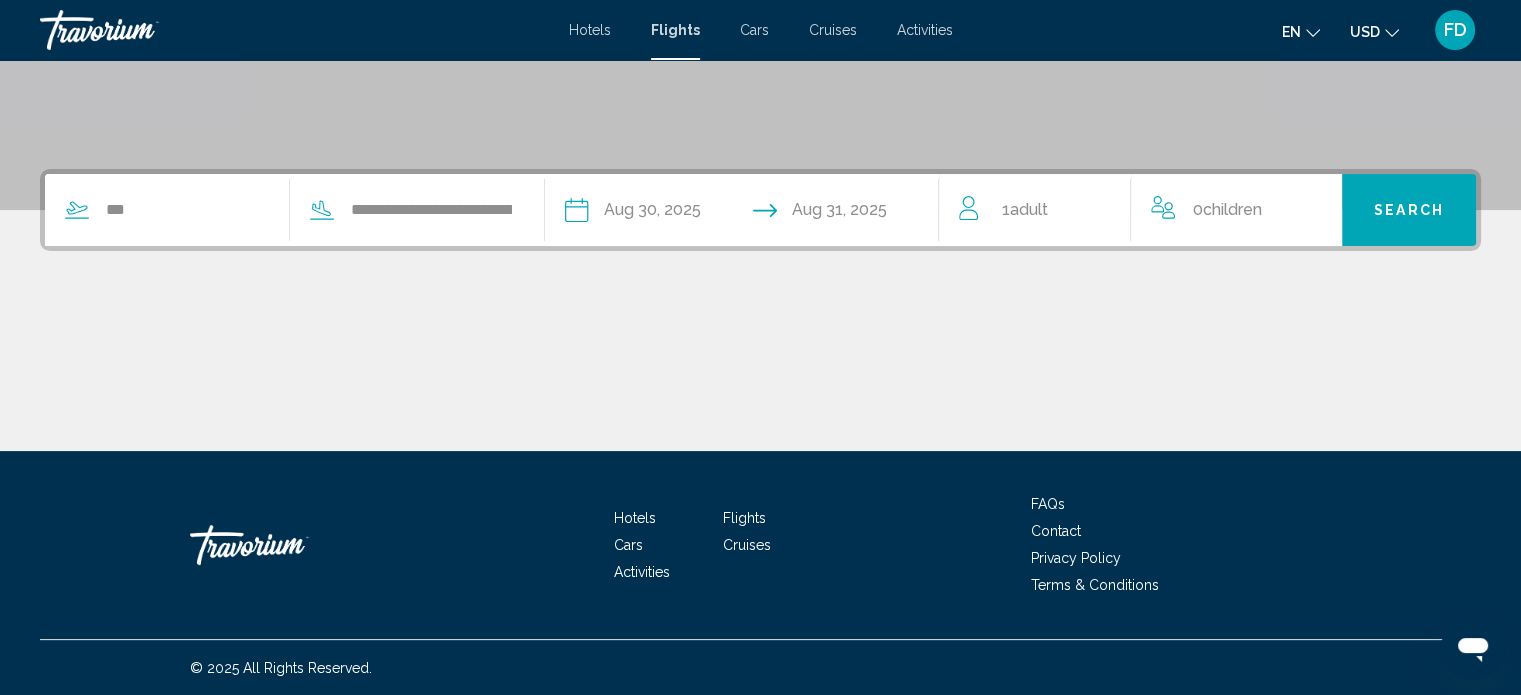 click on "**********" at bounding box center [657, 213] 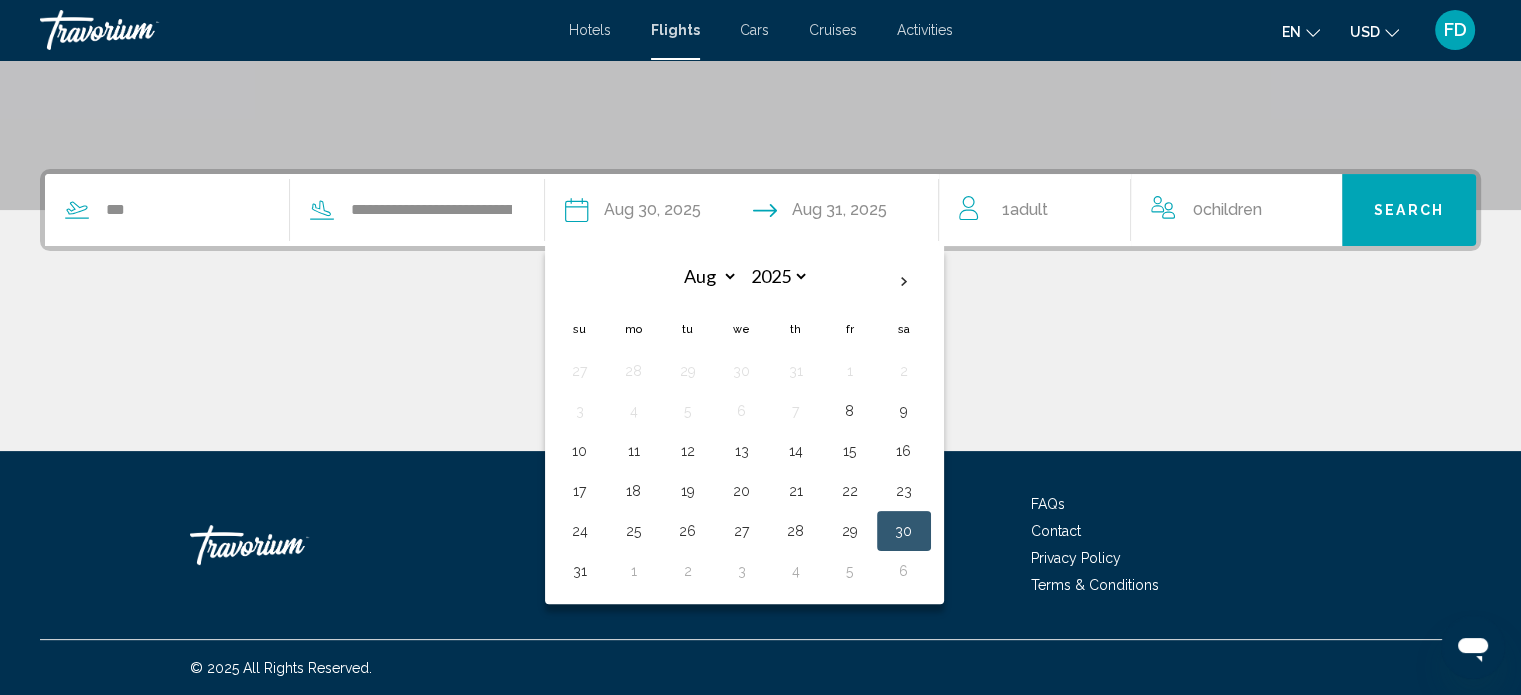 click at bounding box center (760, 376) 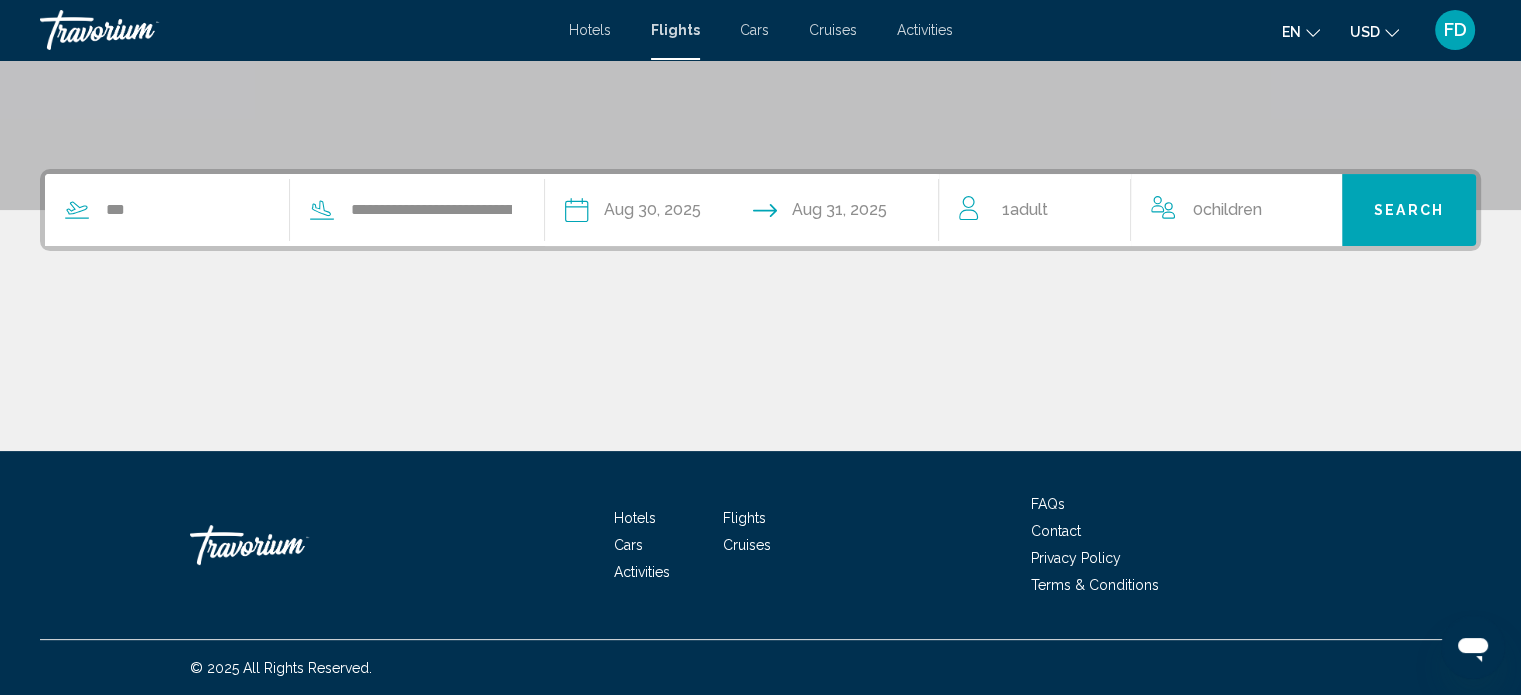 click on "Adult" at bounding box center [1028, 209] 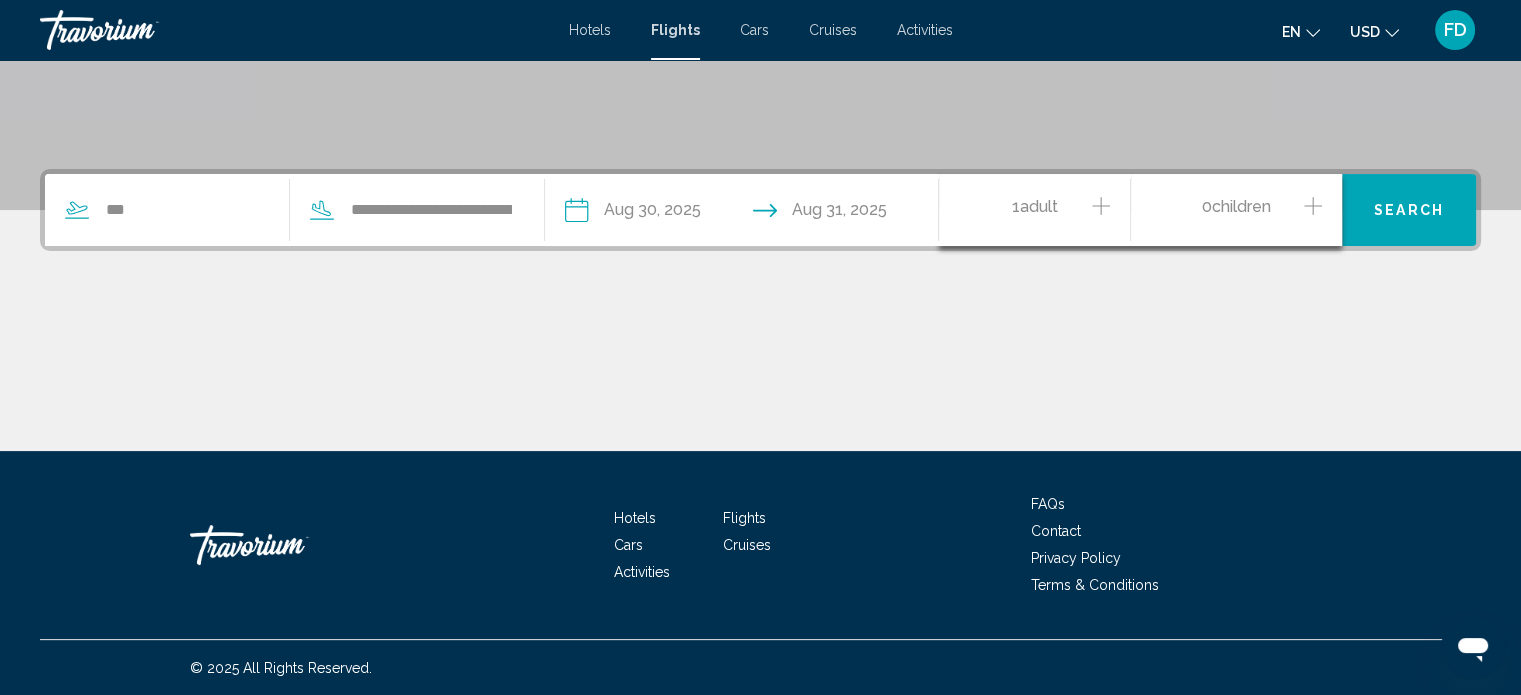 click 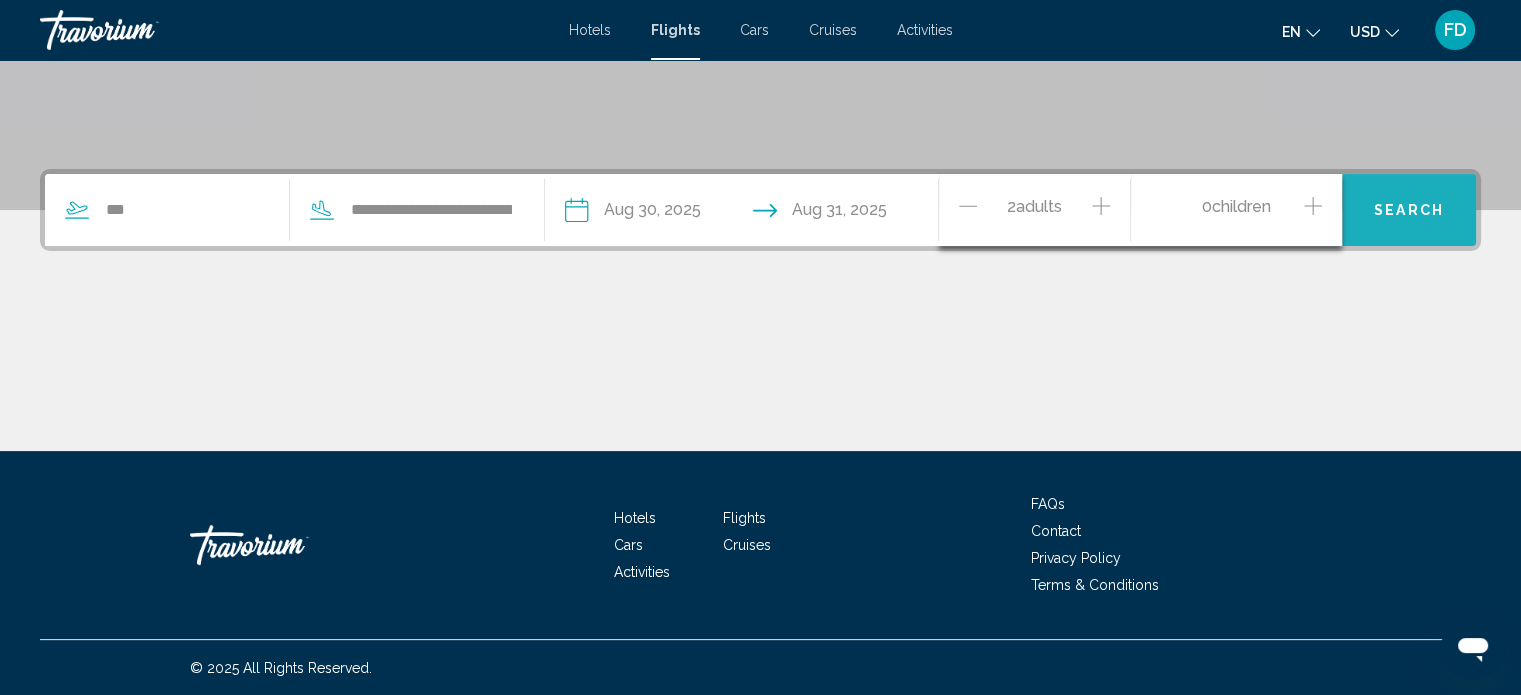 click on "Search" at bounding box center (1409, 210) 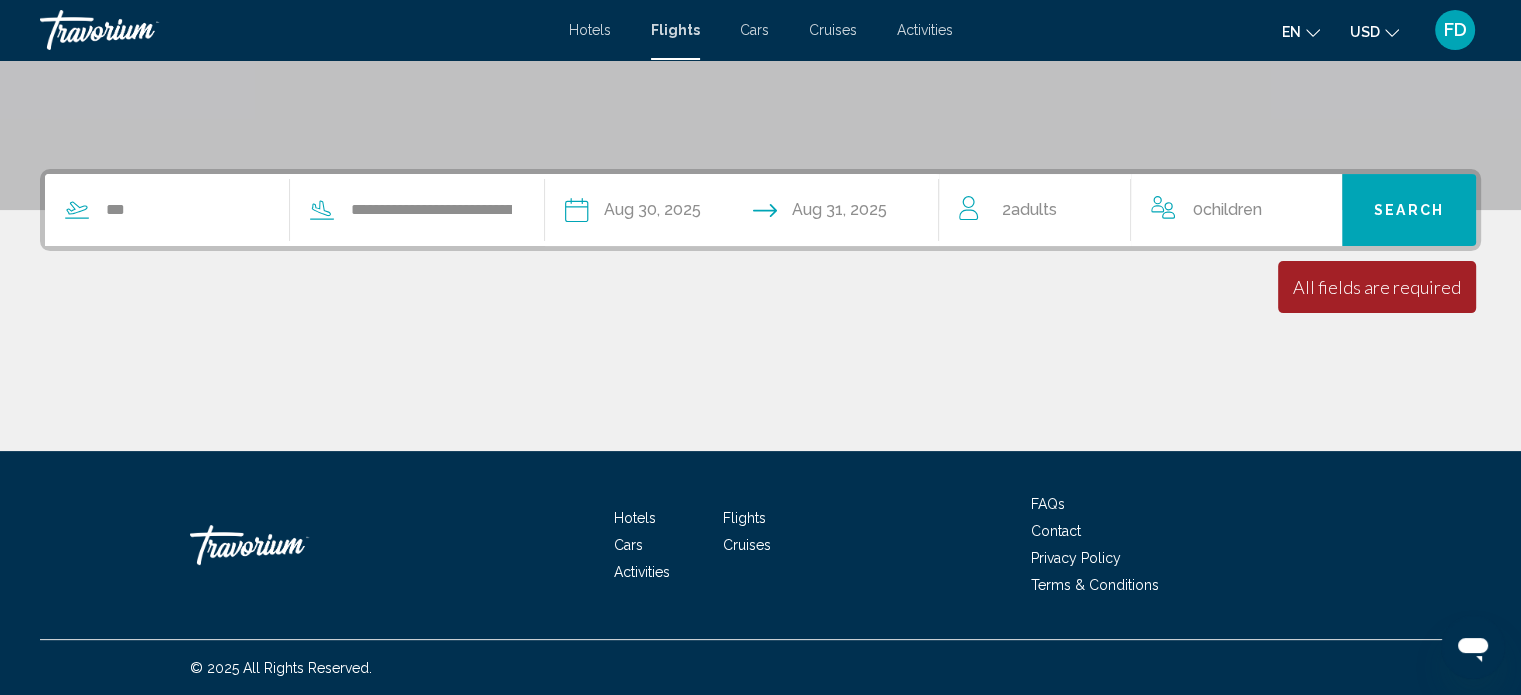 click on "Children" at bounding box center (1232, 209) 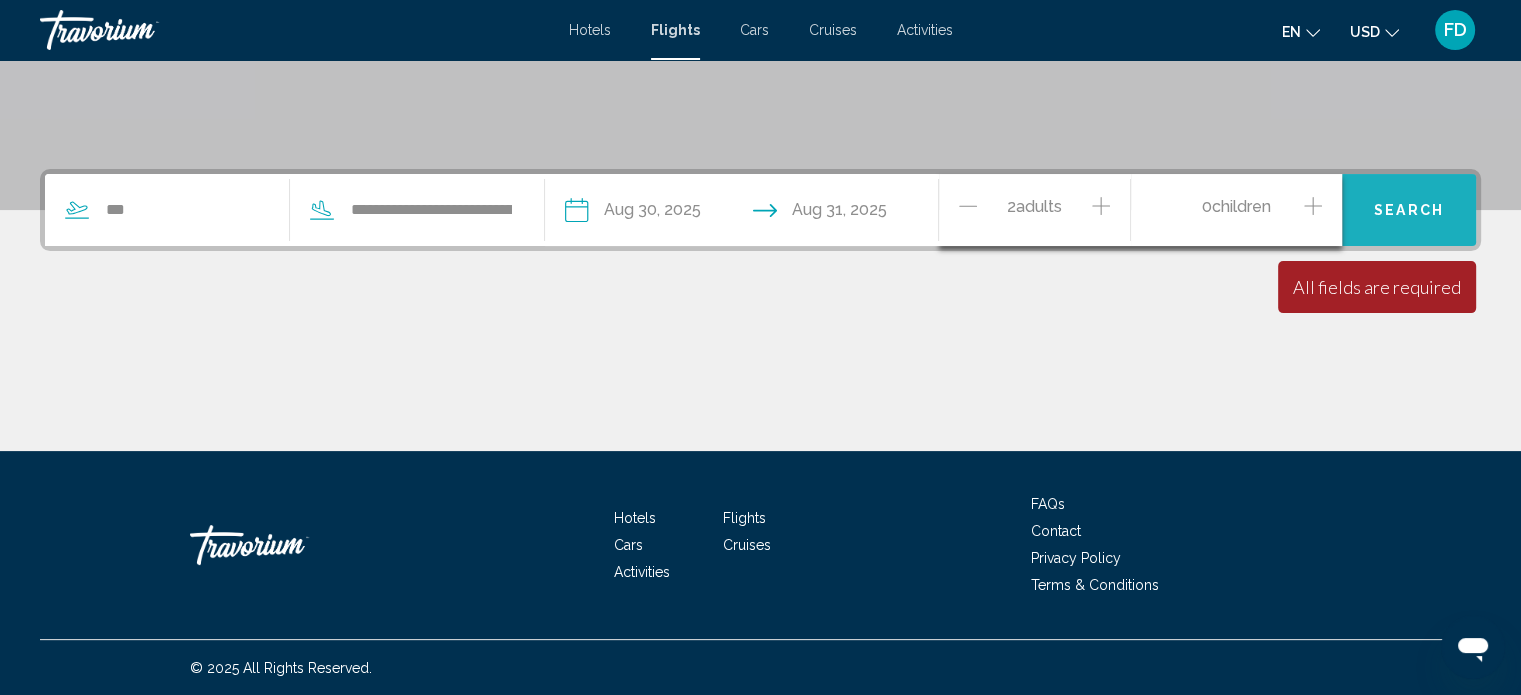 click on "Search" at bounding box center (1409, 211) 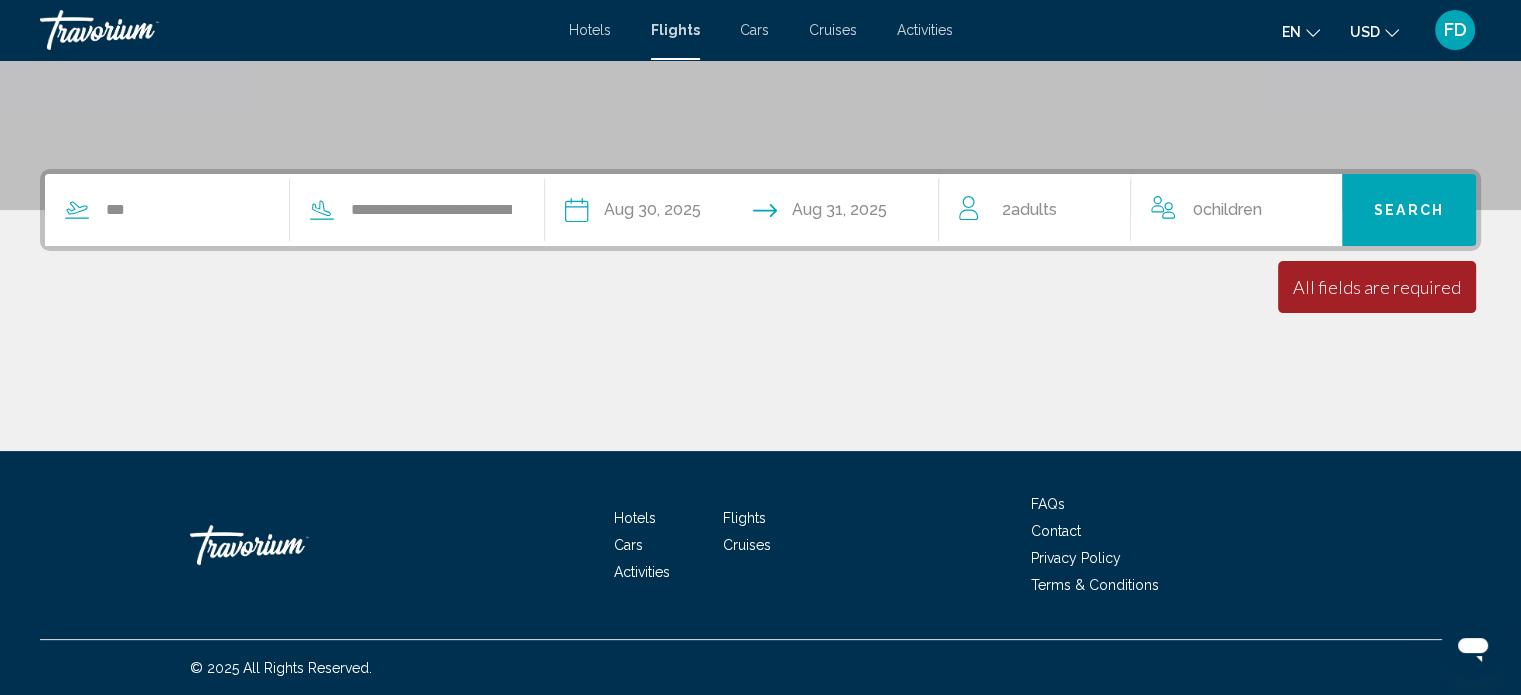 click on "Children" at bounding box center [1232, 209] 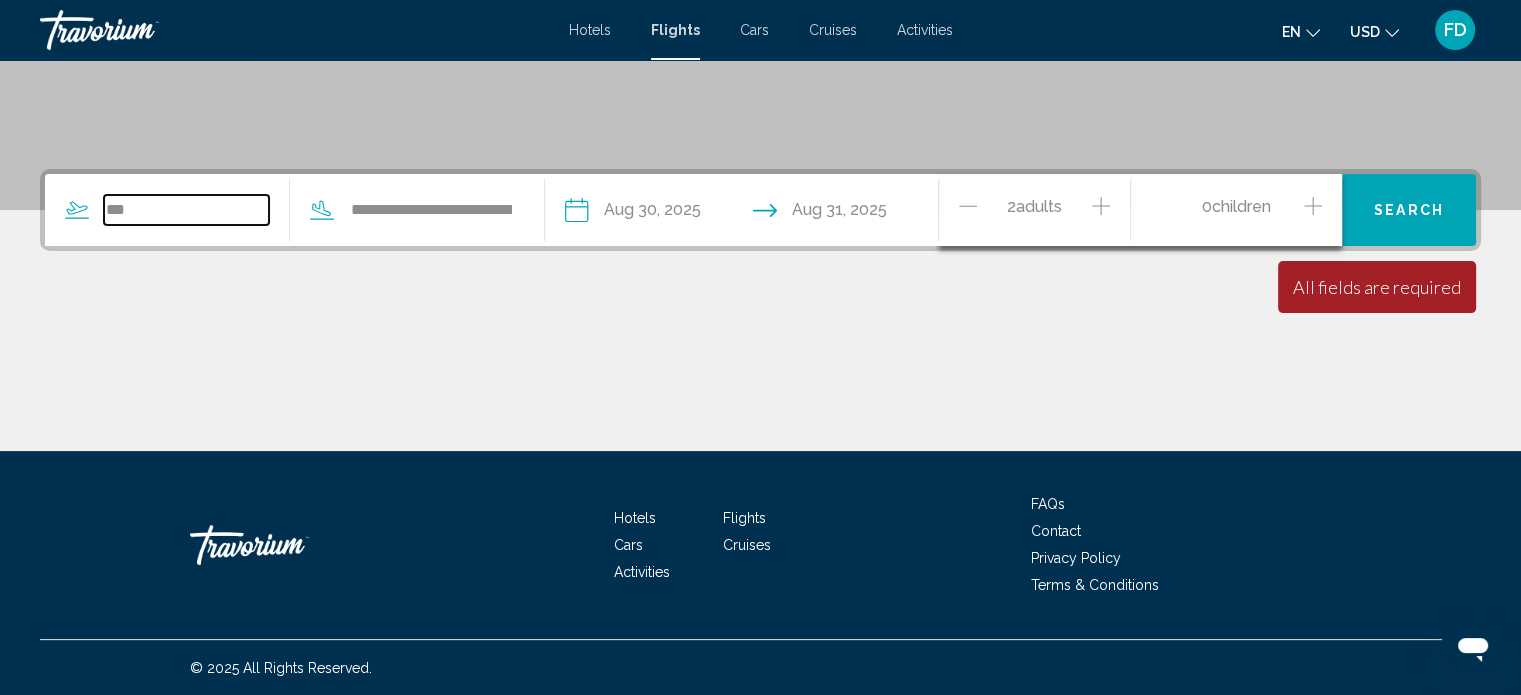 click on "***" at bounding box center [186, 210] 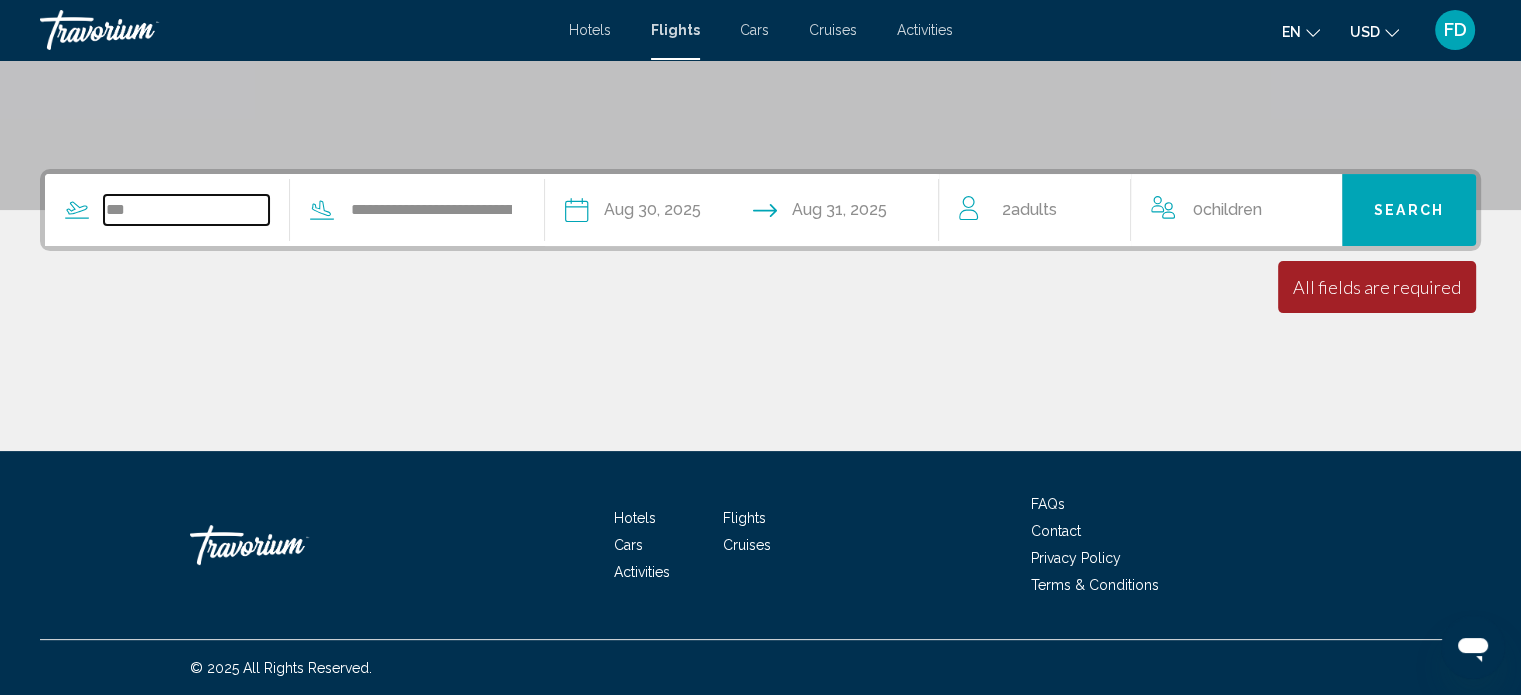 click on "***" at bounding box center (186, 210) 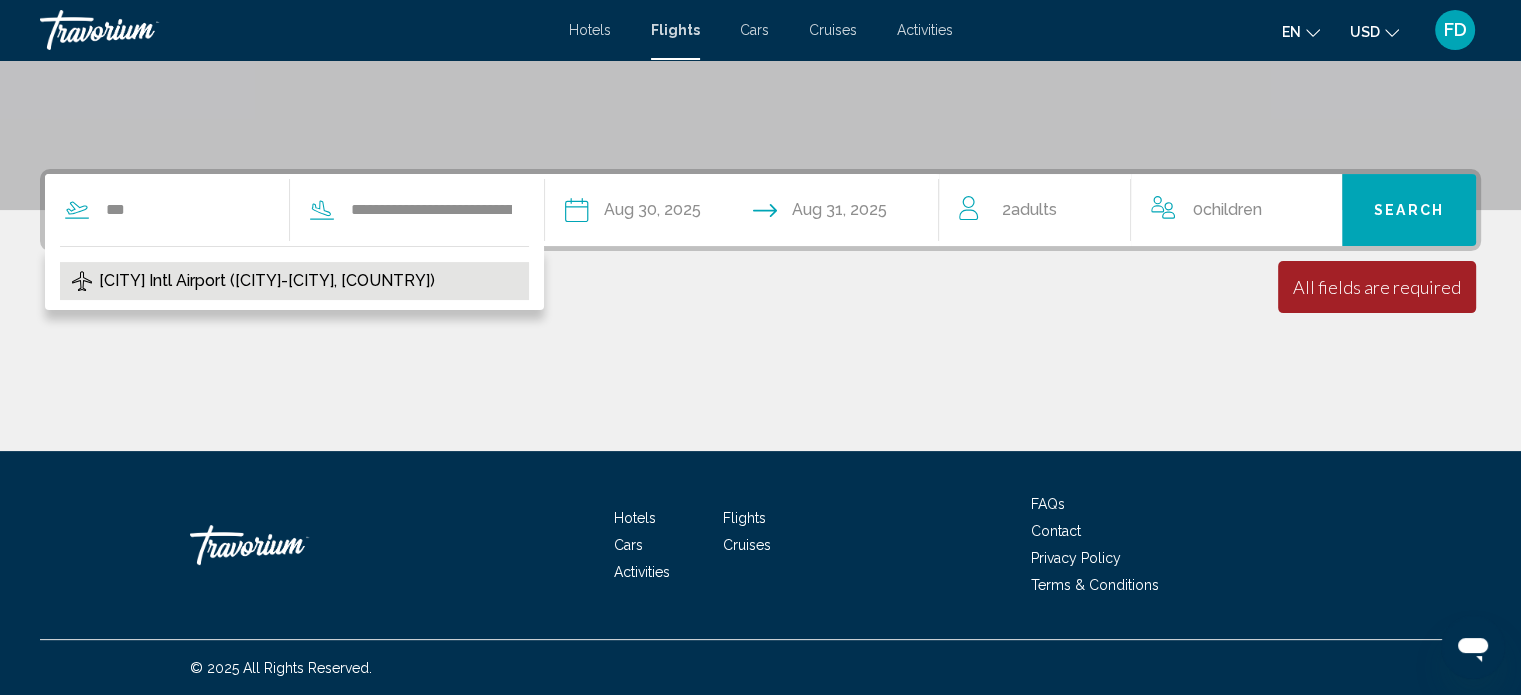click on "[CITY] Intl Airport ([CITY]-[CITY], [COUNTRY])" at bounding box center (267, 281) 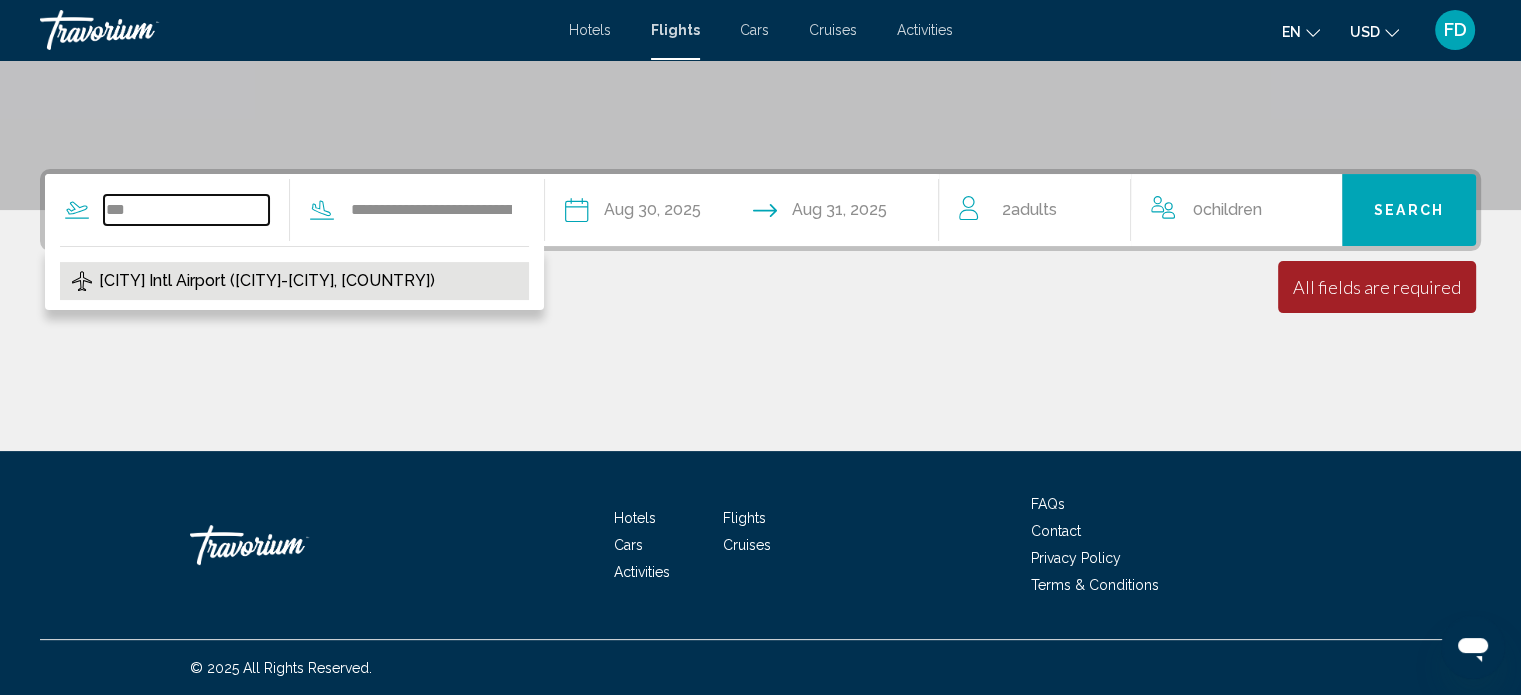 type on "**********" 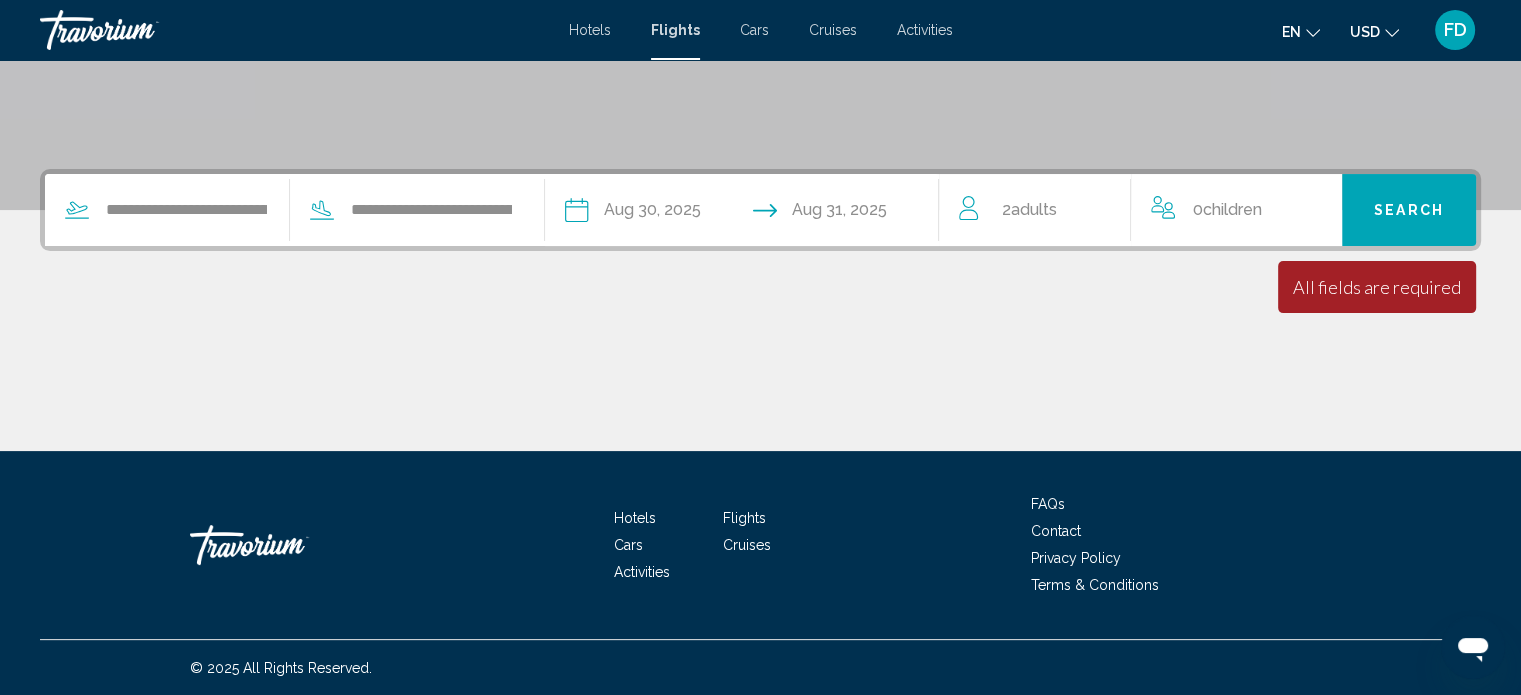click on "Search" at bounding box center (1409, 210) 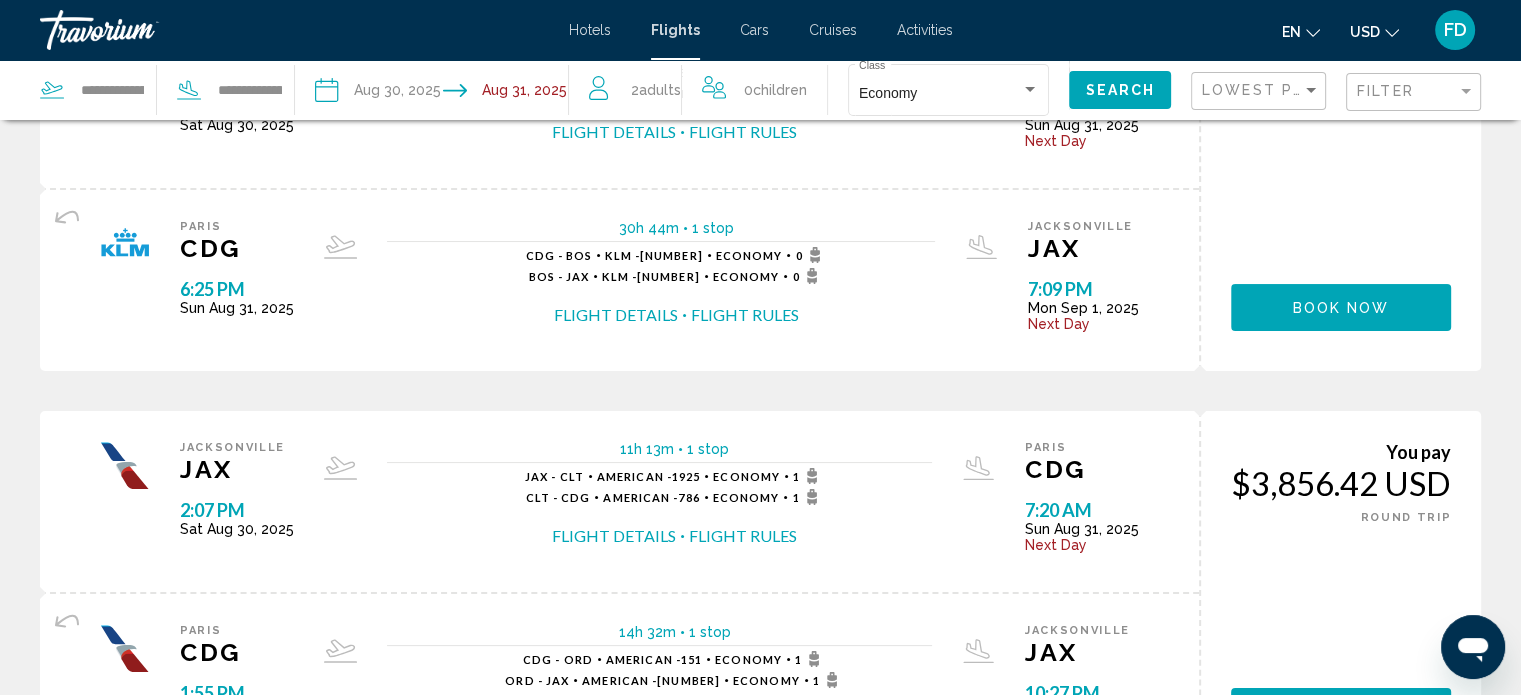 scroll, scrollTop: 0, scrollLeft: 0, axis: both 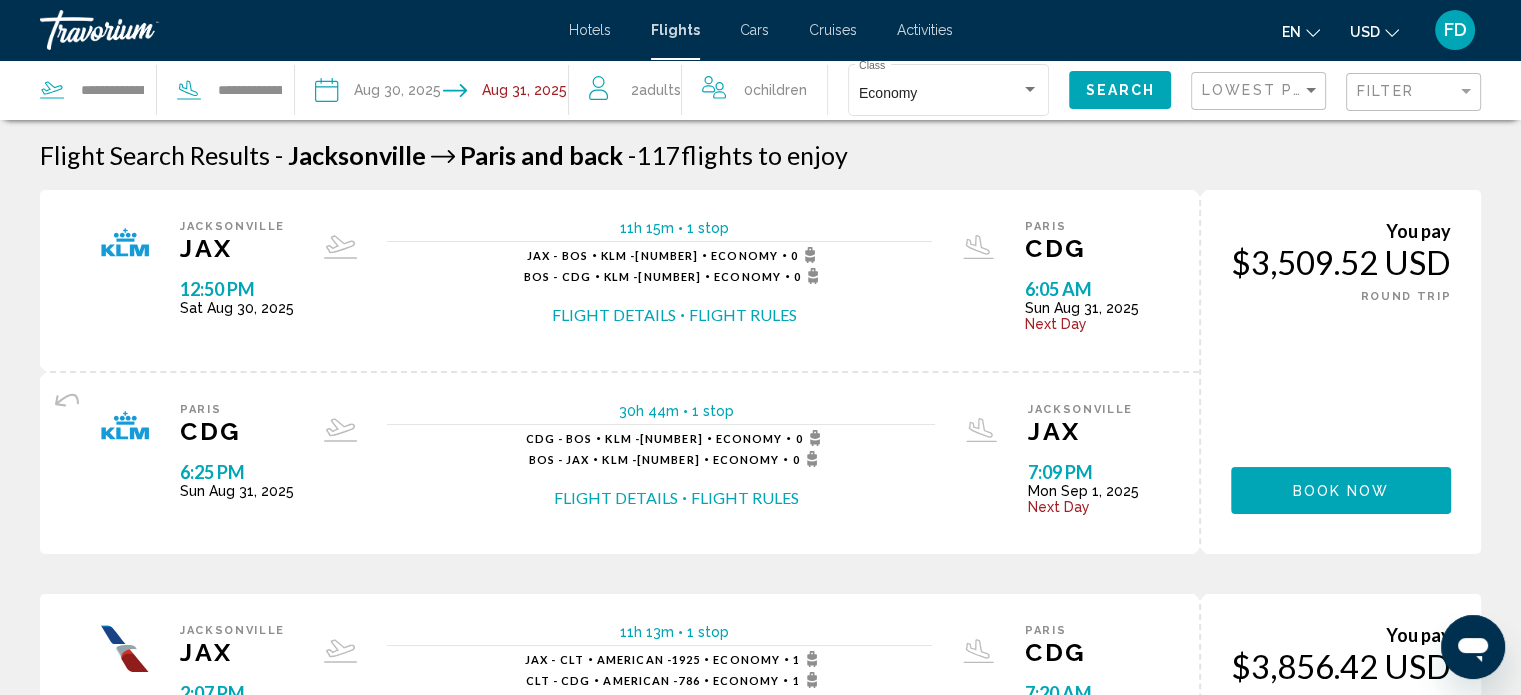 click on "Cars" at bounding box center (754, 30) 